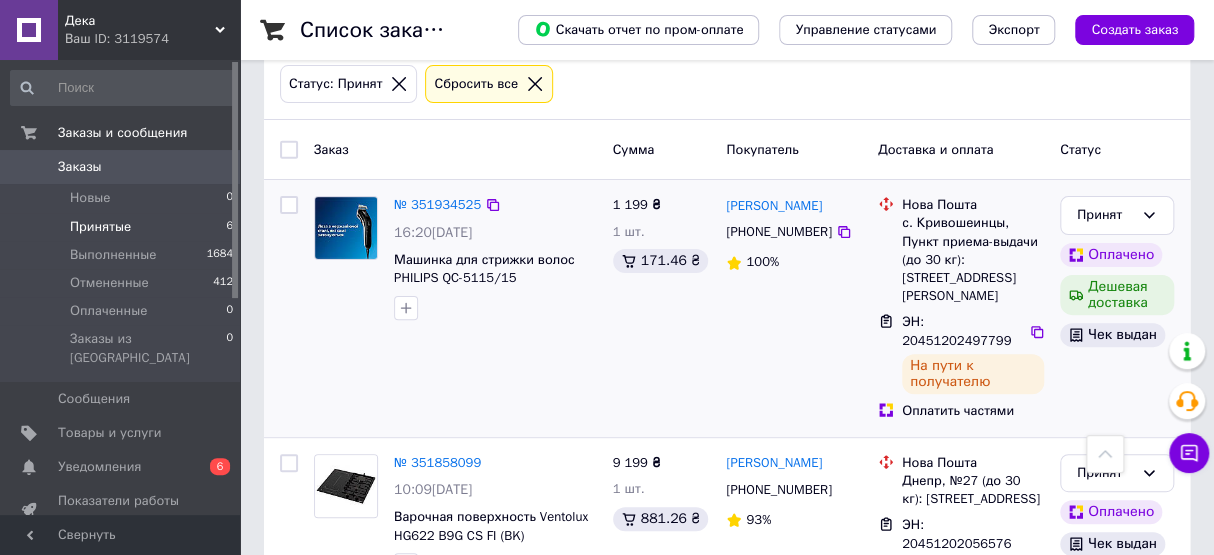 scroll, scrollTop: 90, scrollLeft: 0, axis: vertical 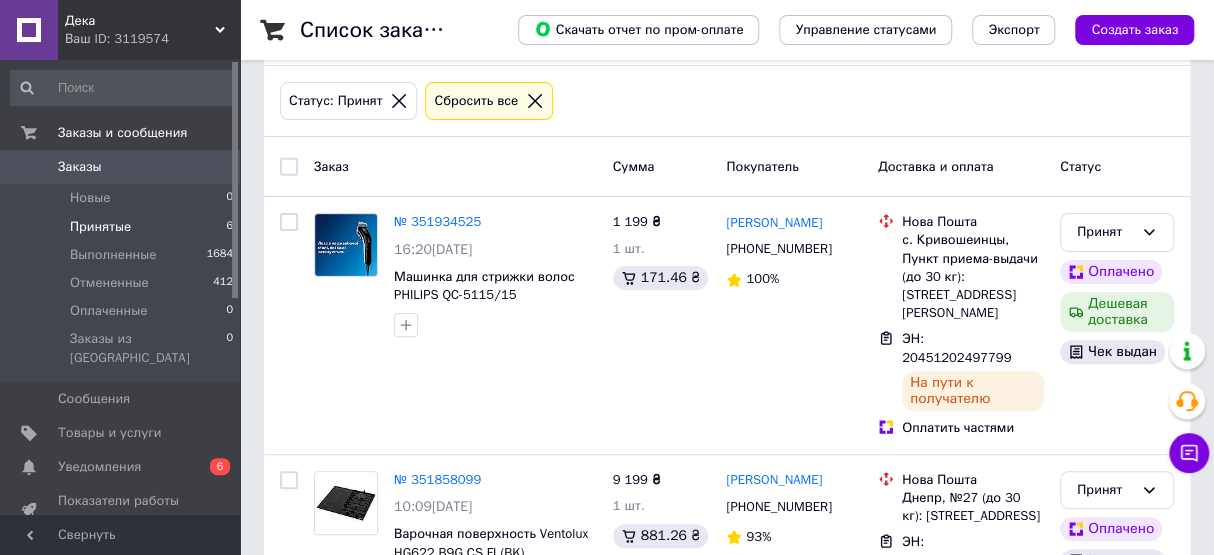 drag, startPoint x: 89, startPoint y: 216, endPoint x: 164, endPoint y: 222, distance: 75.23962 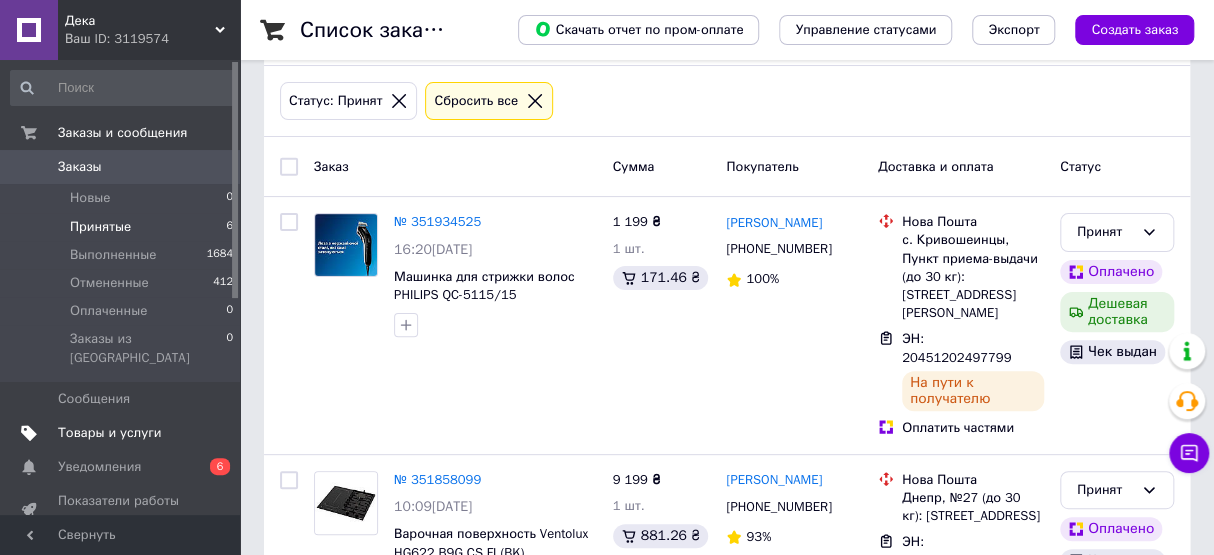 click on "Товары и услуги" at bounding box center [110, 433] 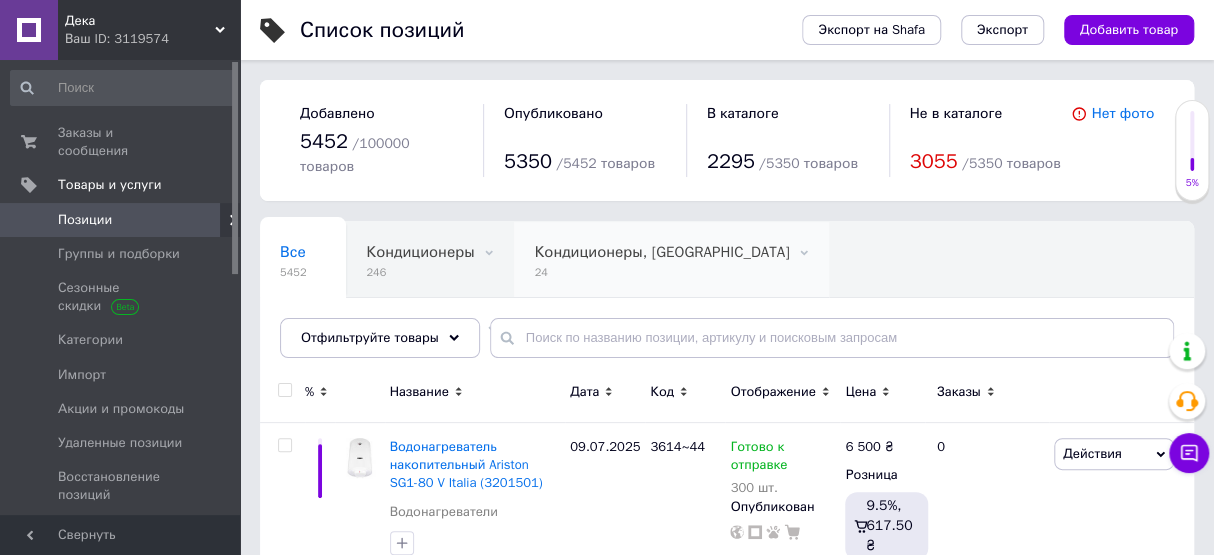 scroll, scrollTop: 85, scrollLeft: 0, axis: vertical 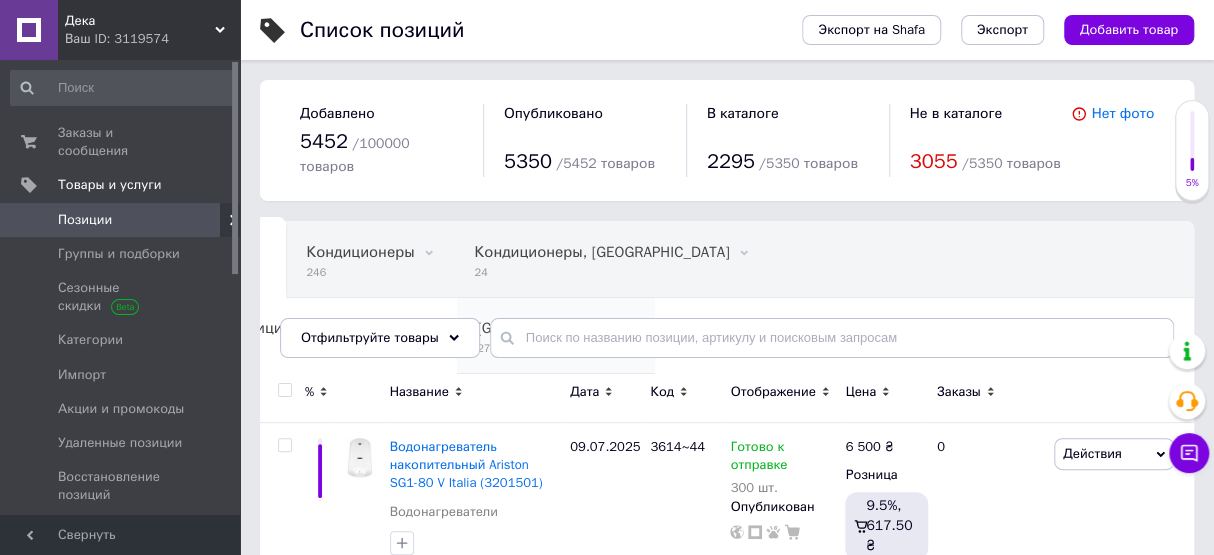 click on "[GEOGRAPHIC_DATA]" at bounding box center [546, 328] 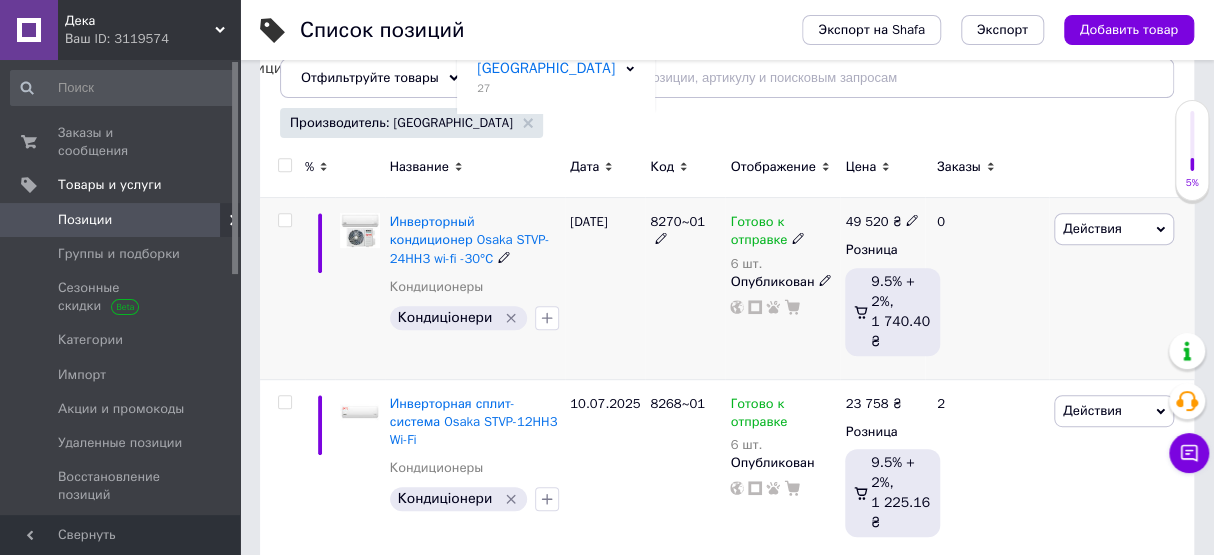 scroll, scrollTop: 272, scrollLeft: 0, axis: vertical 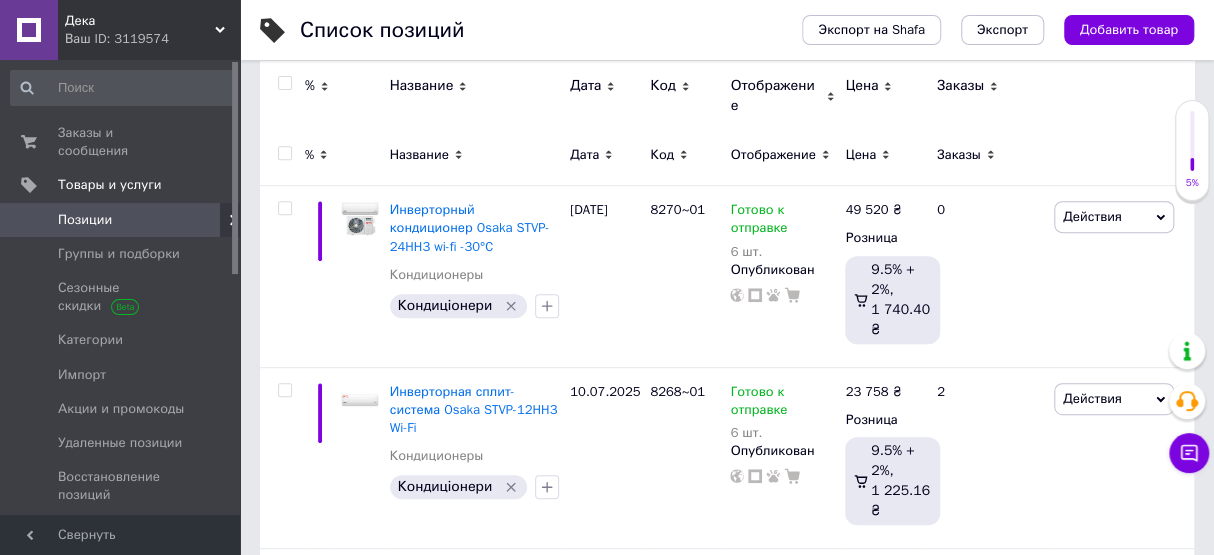 click on "Цена" at bounding box center [860, 155] 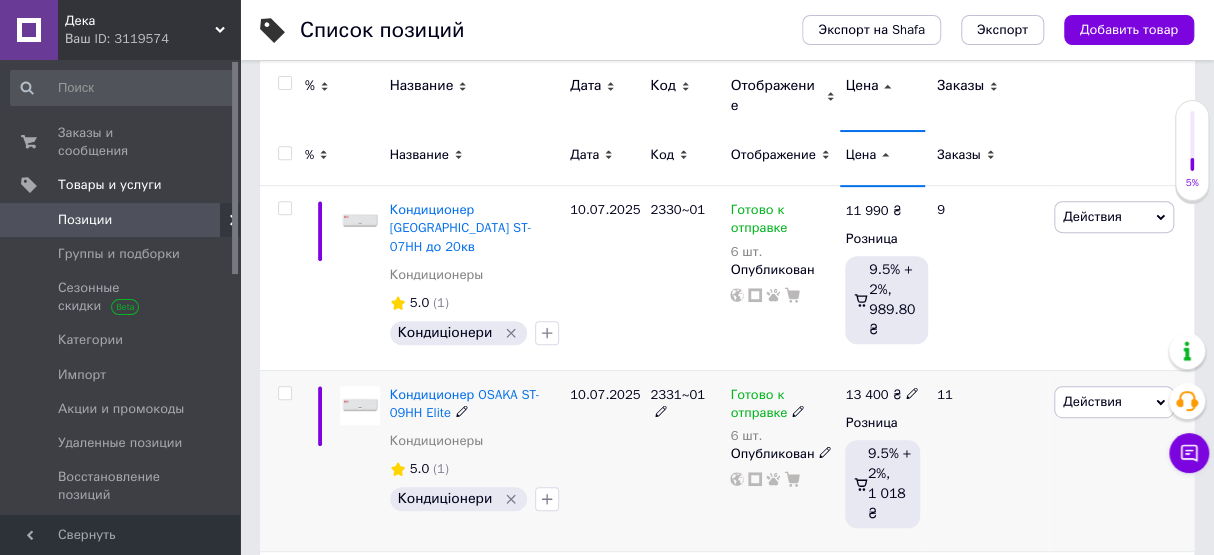 click 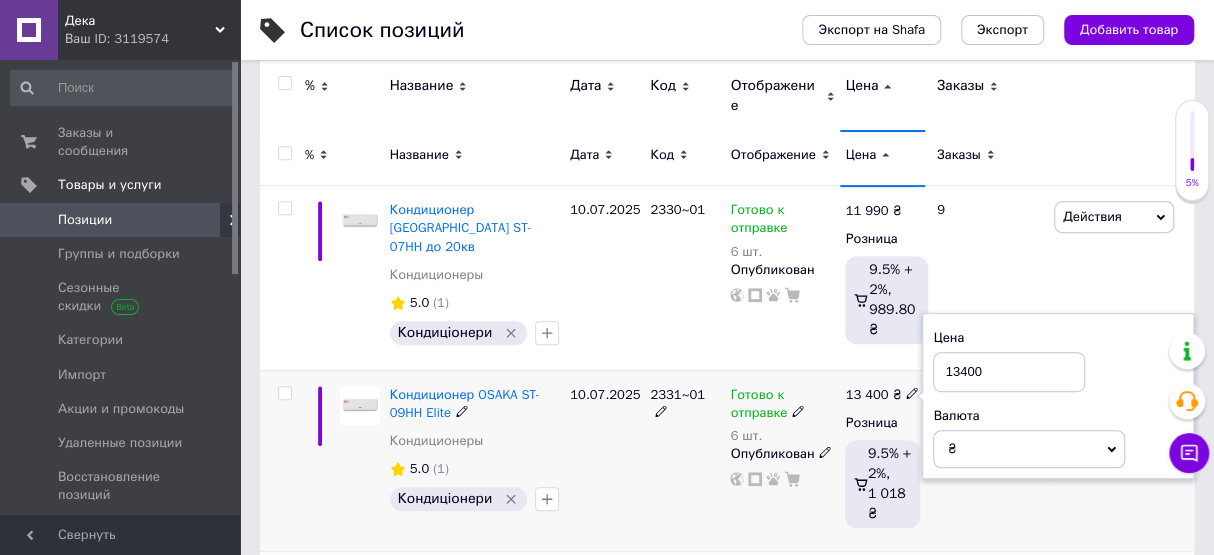 drag, startPoint x: 989, startPoint y: 343, endPoint x: 942, endPoint y: 346, distance: 47.095646 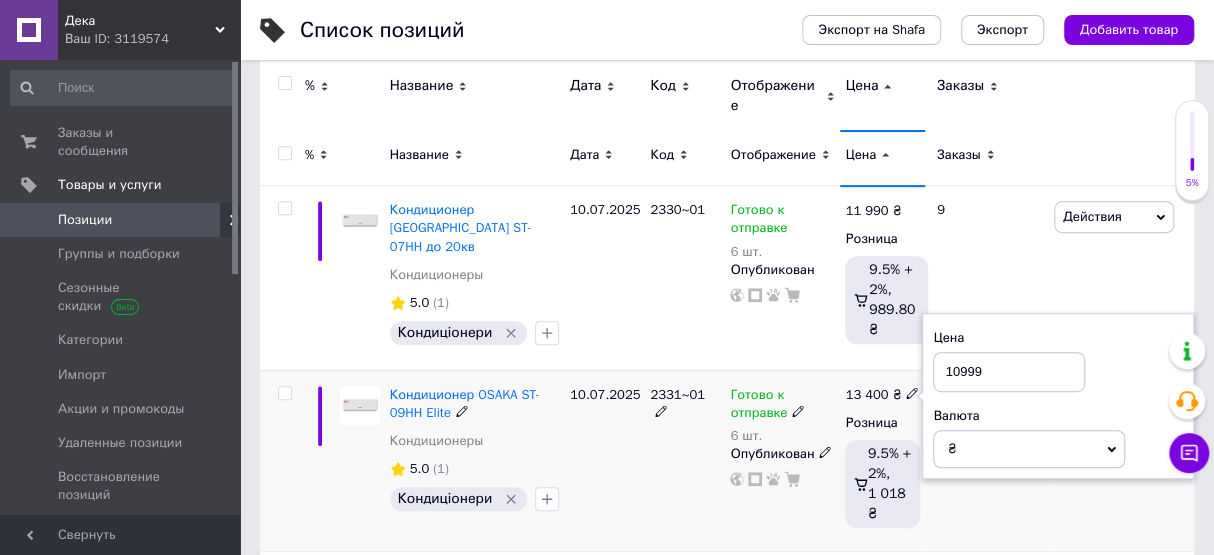 type on "10999" 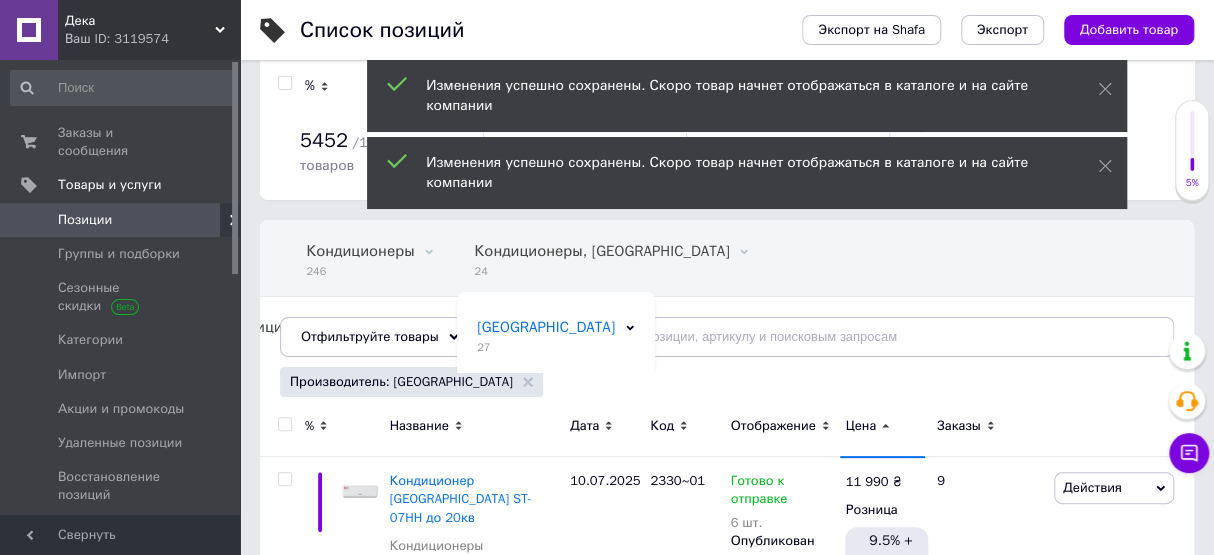scroll, scrollTop: 0, scrollLeft: 0, axis: both 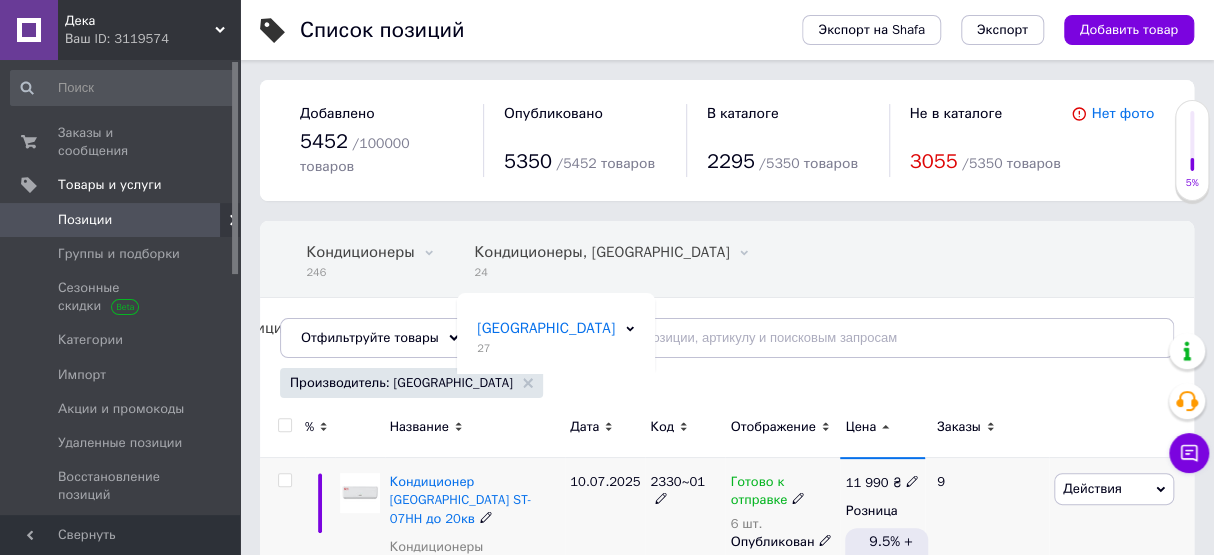 click 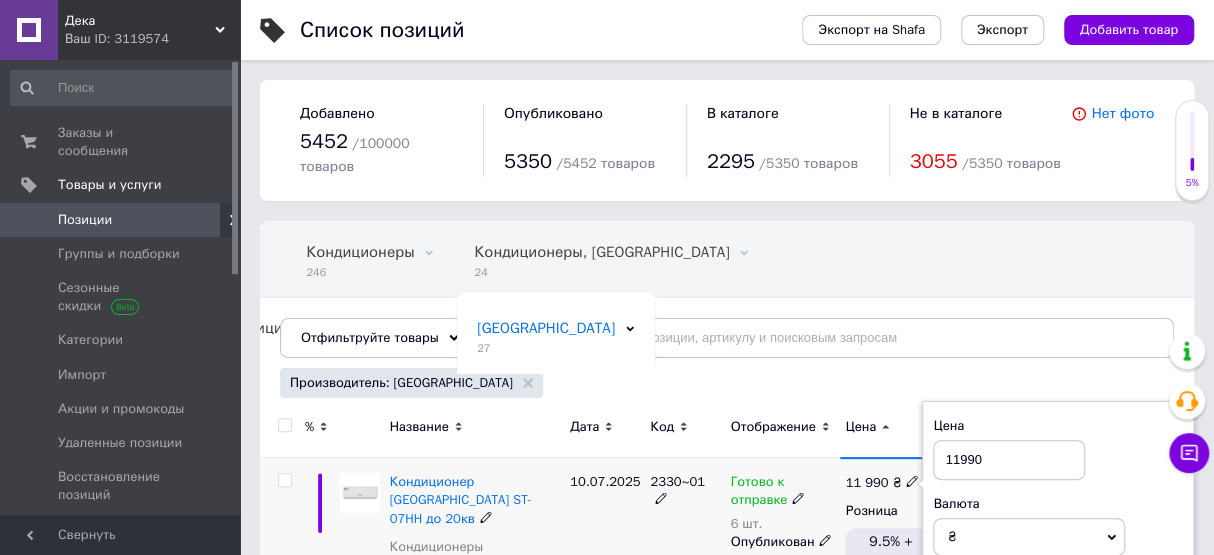 drag, startPoint x: 951, startPoint y: 438, endPoint x: 1040, endPoint y: 435, distance: 89.050545 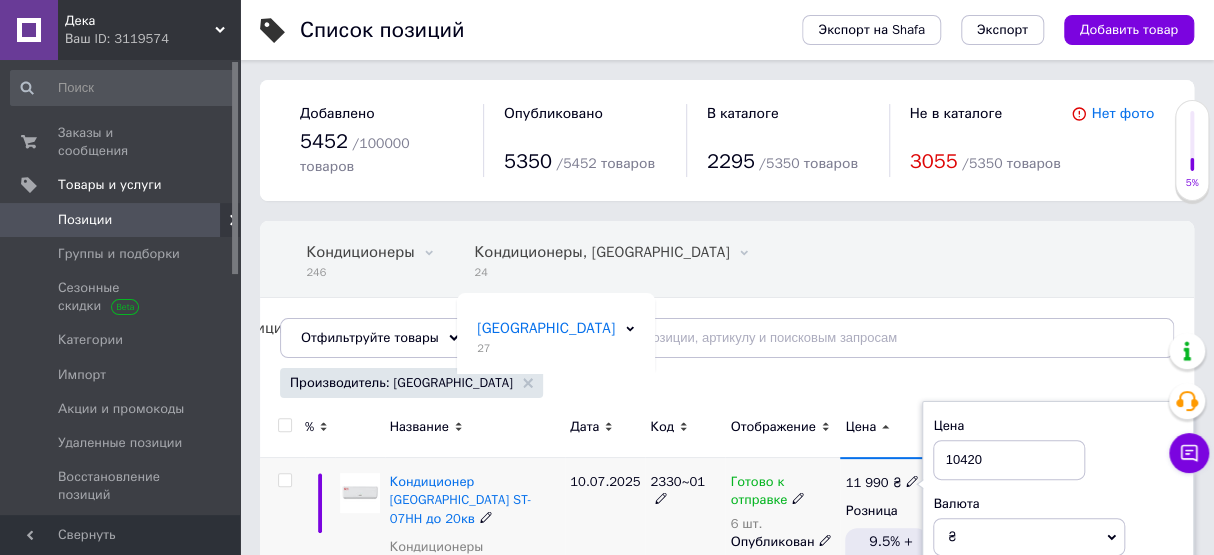 type on "10420" 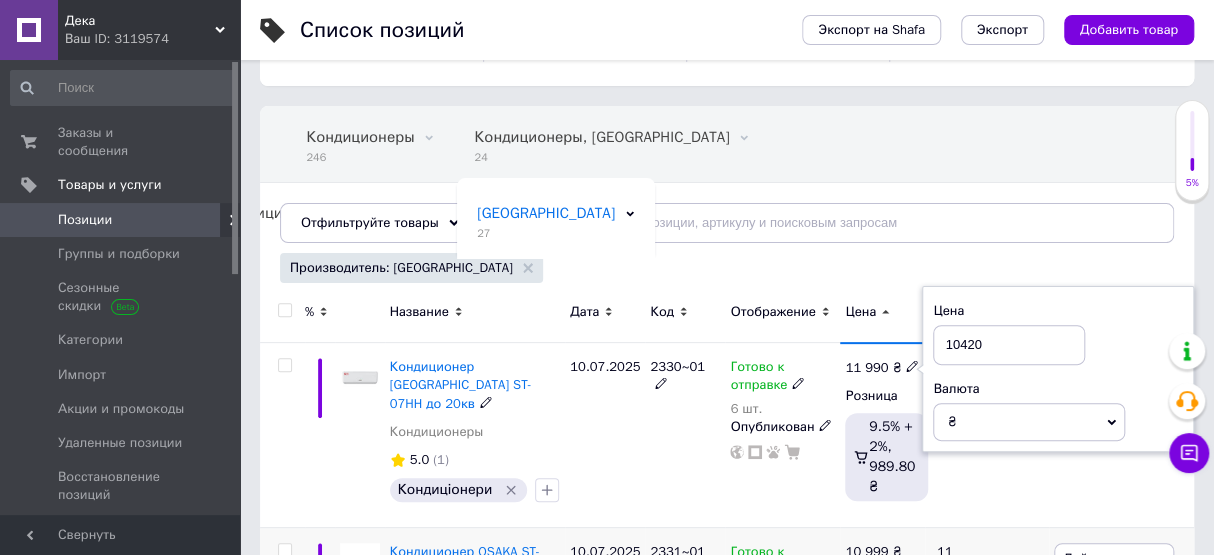 scroll, scrollTop: 272, scrollLeft: 0, axis: vertical 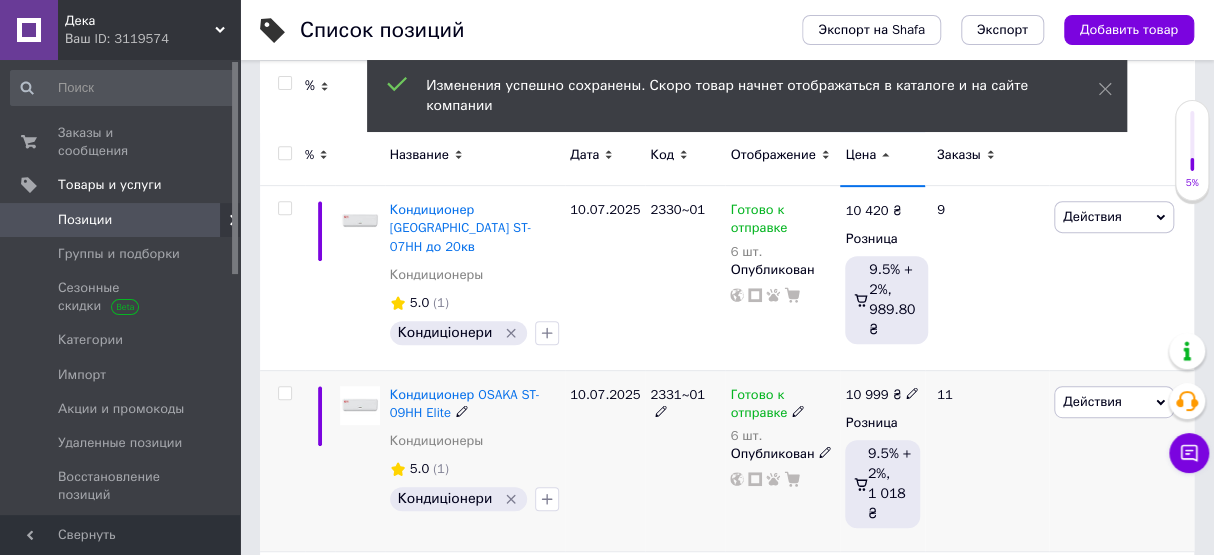 click 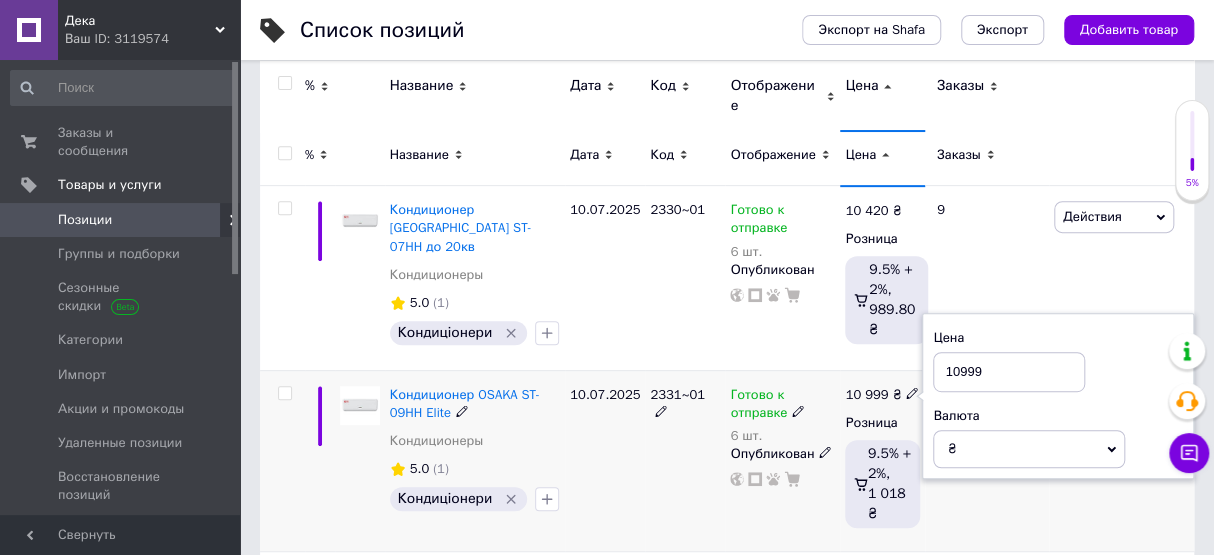 drag, startPoint x: 952, startPoint y: 344, endPoint x: 1018, endPoint y: 344, distance: 66 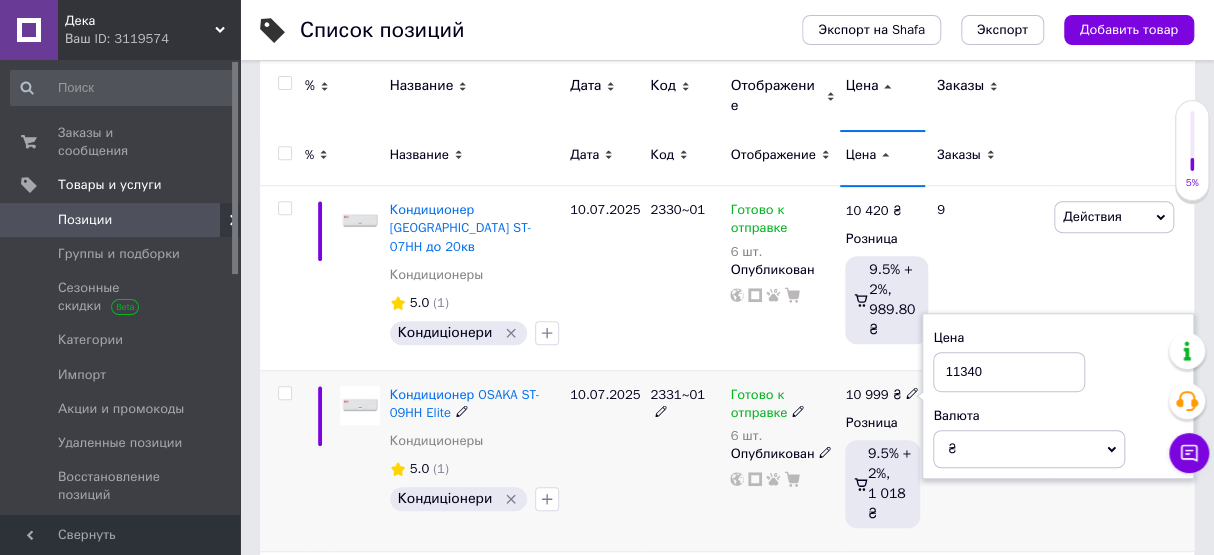 type on "11340" 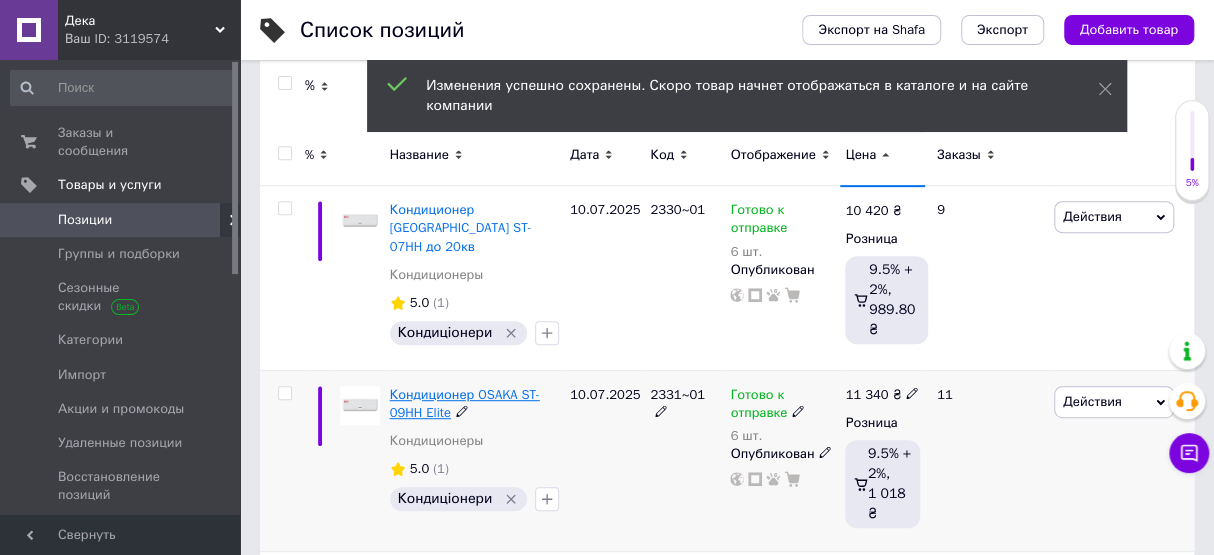 click on "Кондиционер OSAKA ST-09HH Elite" at bounding box center [465, 403] 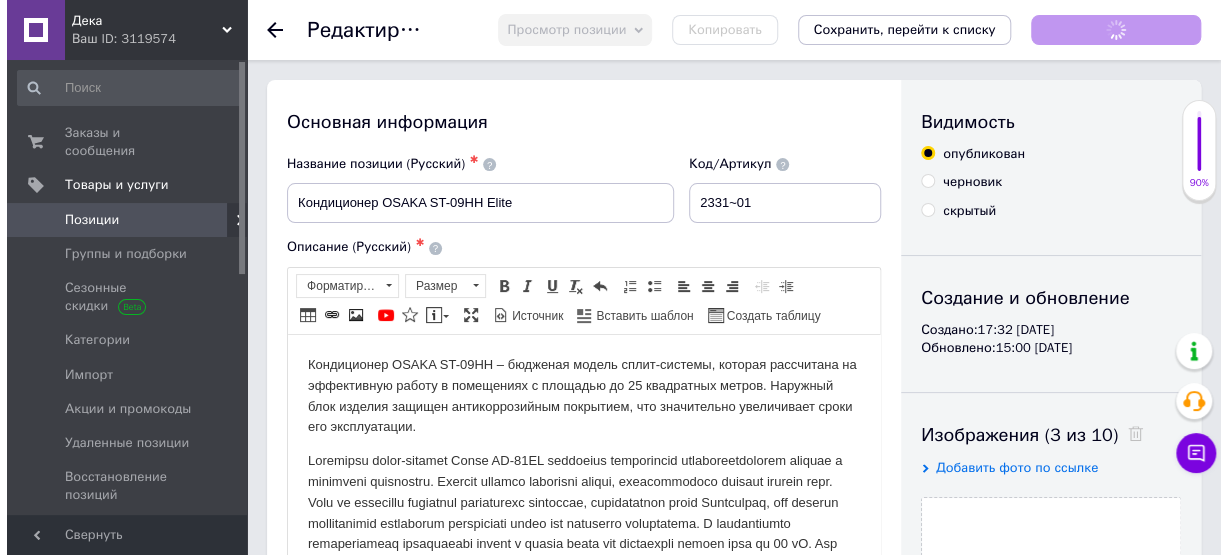 scroll, scrollTop: 0, scrollLeft: 0, axis: both 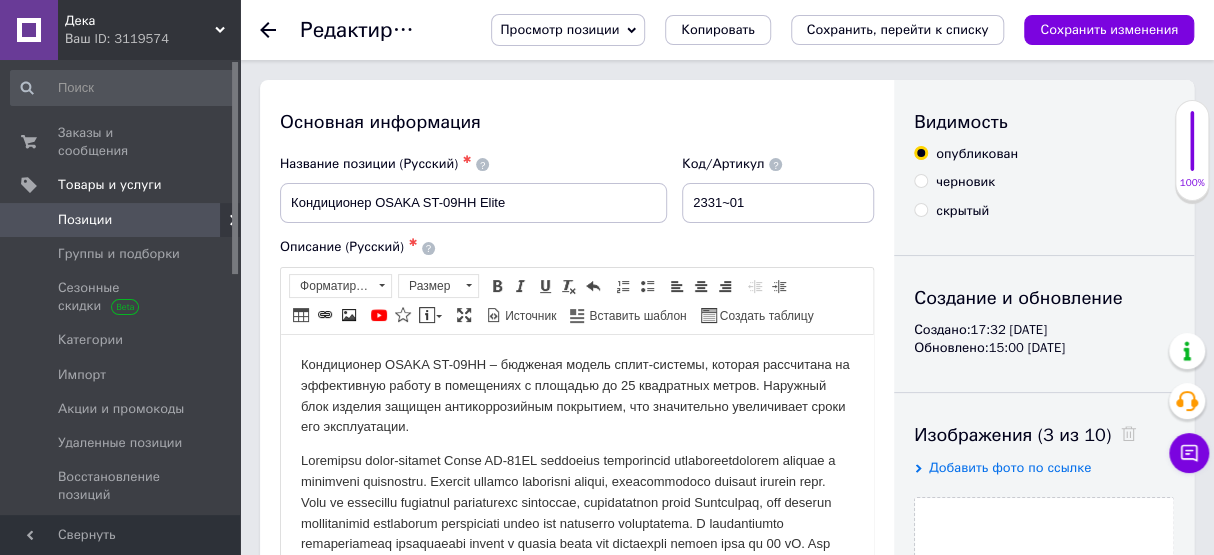 click on "Просмотр позиции" at bounding box center (559, 29) 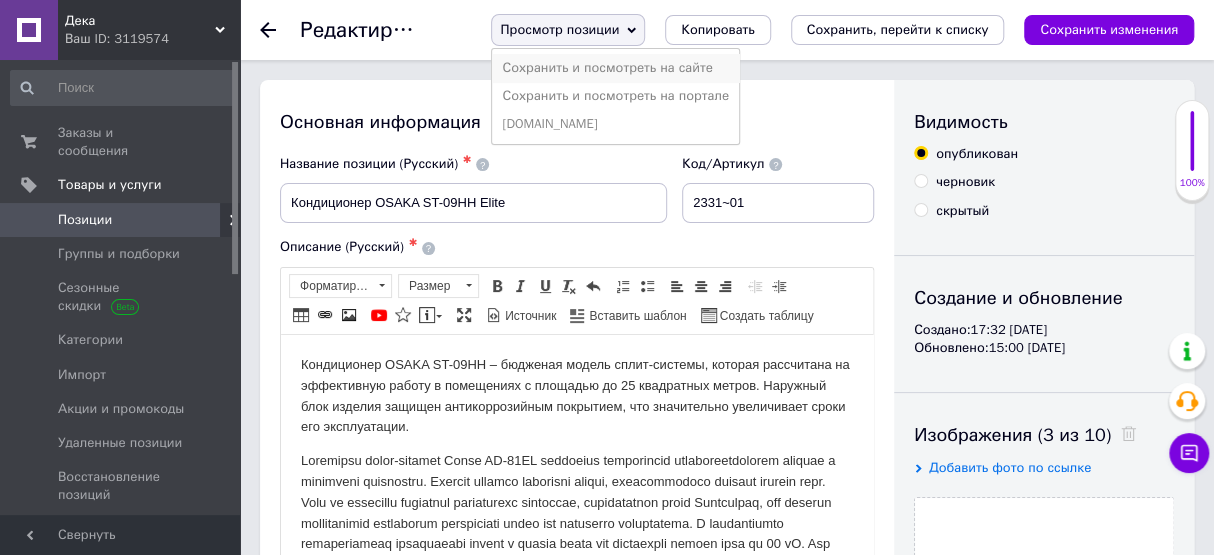 click on "Сохранить и посмотреть на сайте" at bounding box center (615, 68) 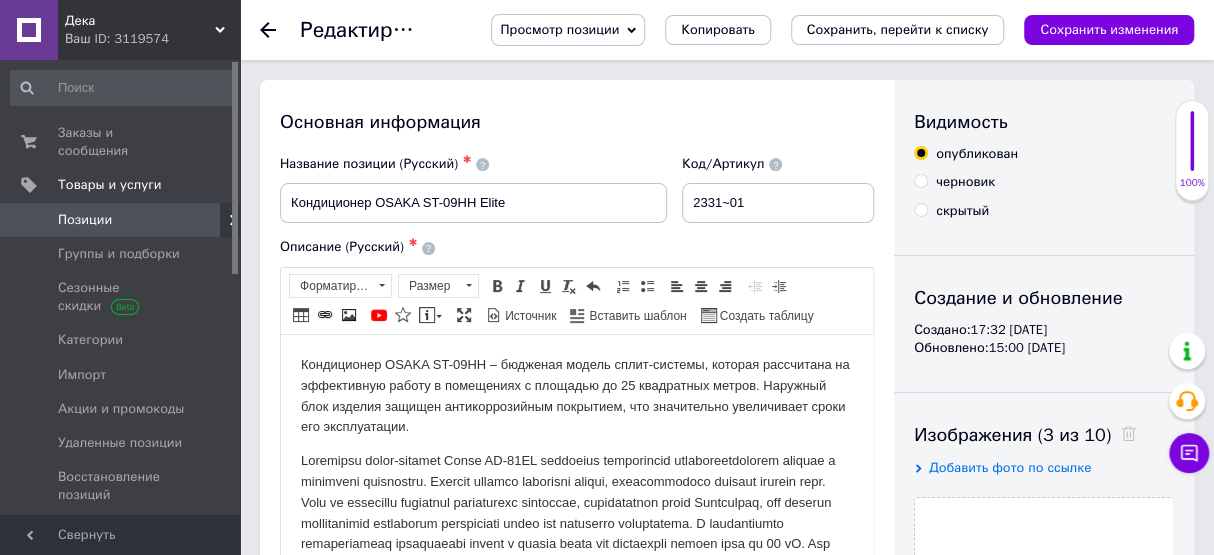 click at bounding box center (280, 30) 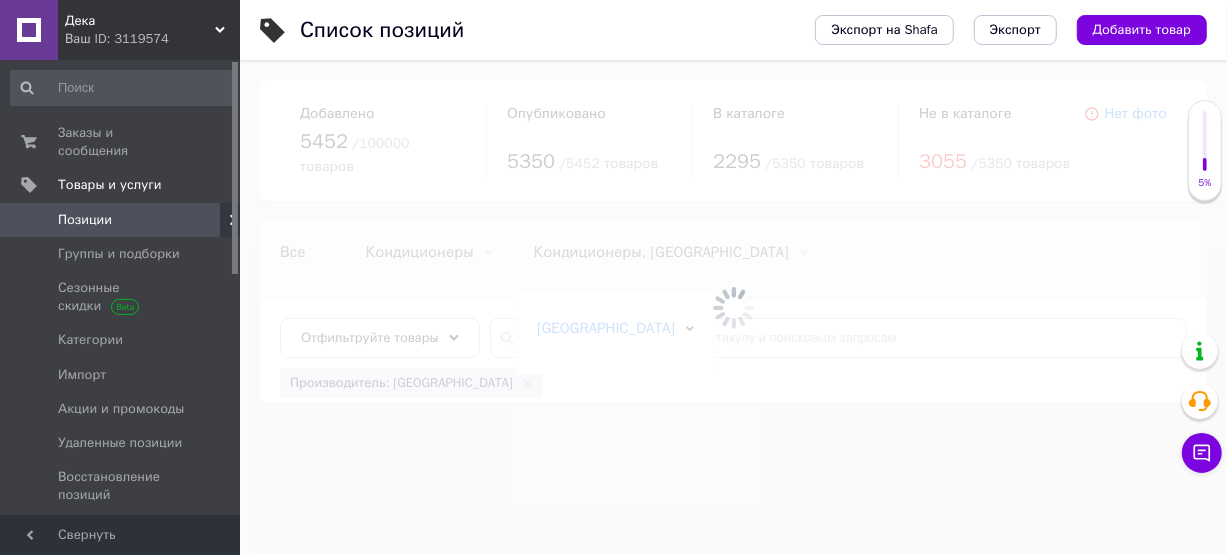 scroll, scrollTop: 0, scrollLeft: 45, axis: horizontal 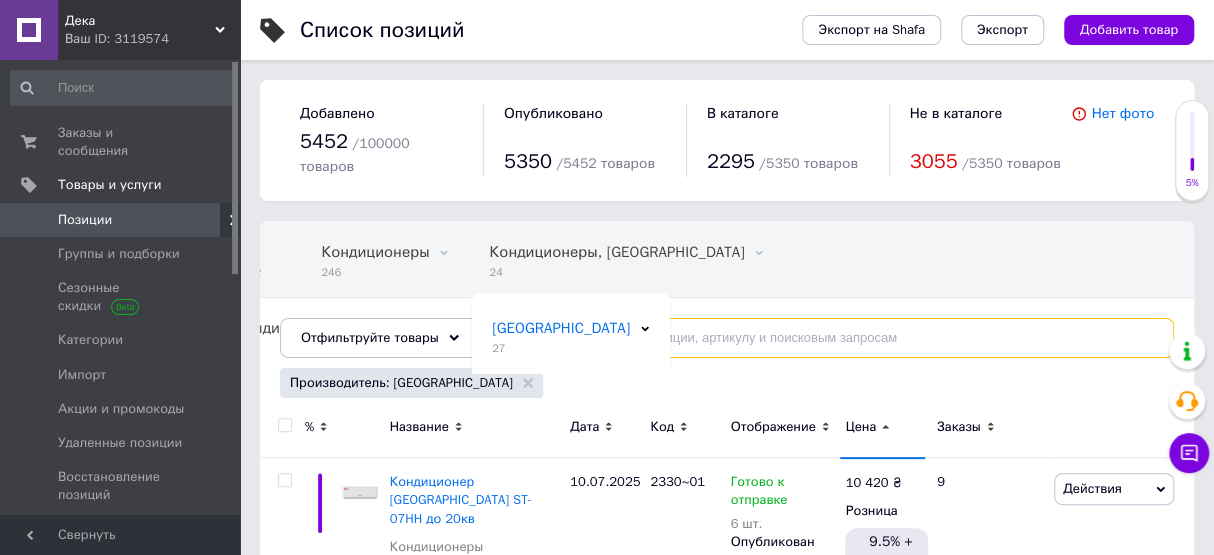 click at bounding box center (832, 338) 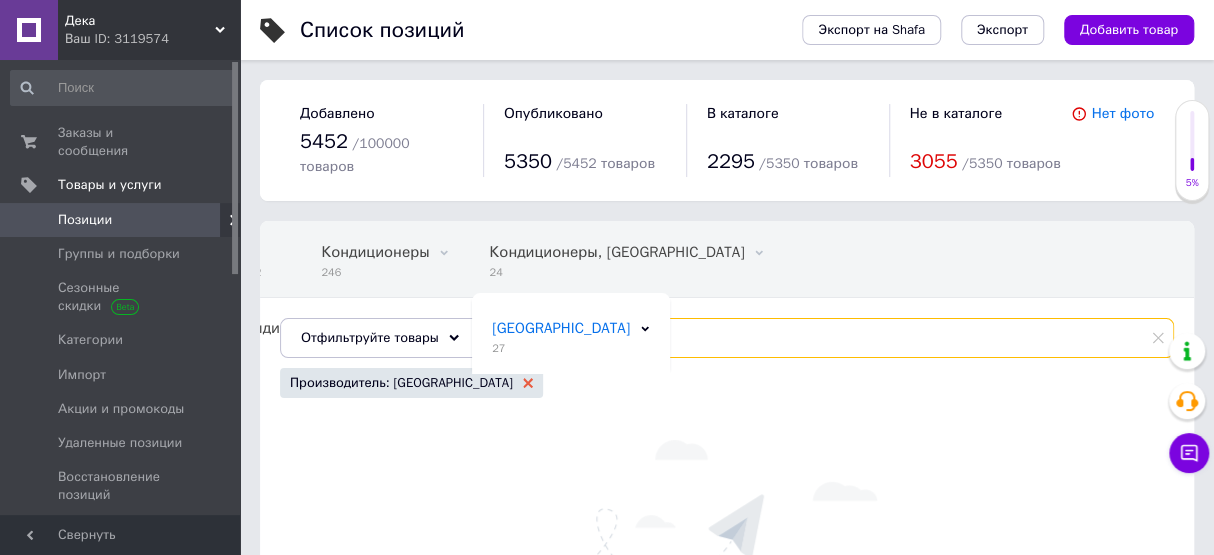 type on "tks" 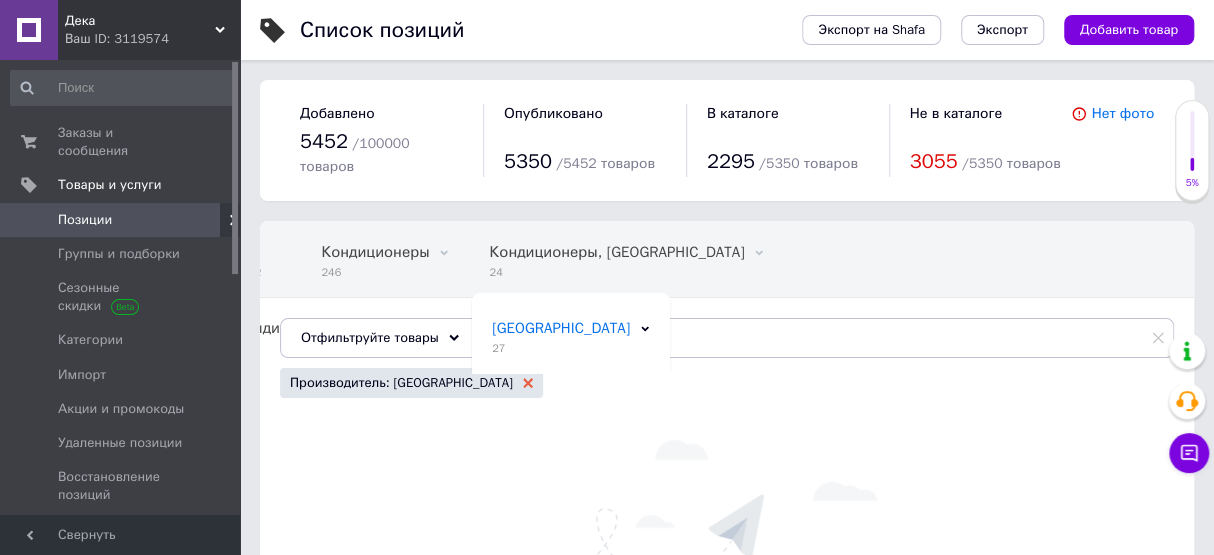 click 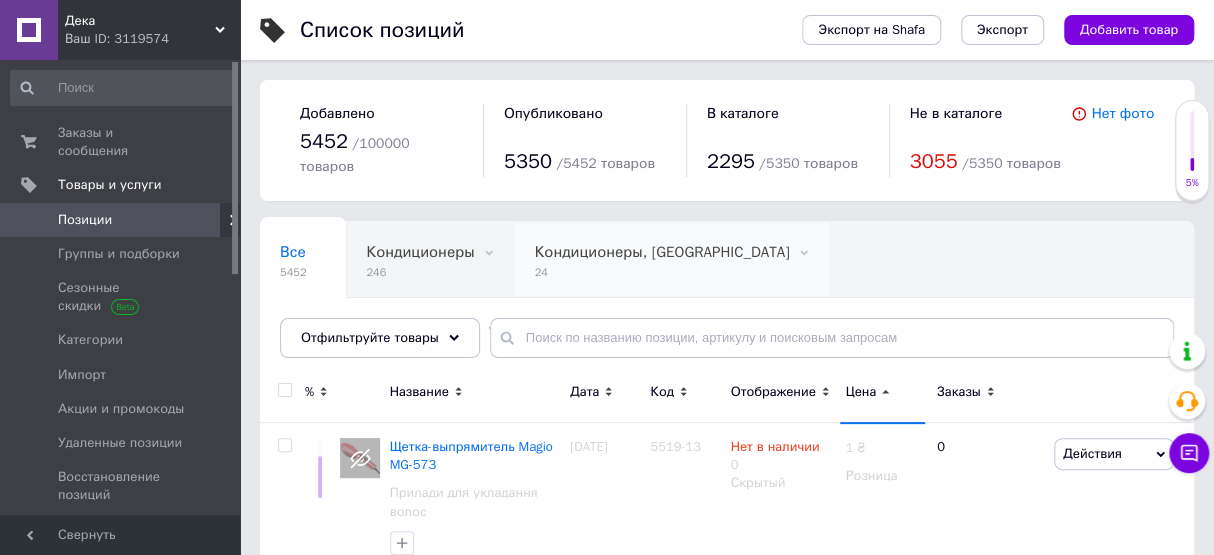 scroll, scrollTop: 0, scrollLeft: 0, axis: both 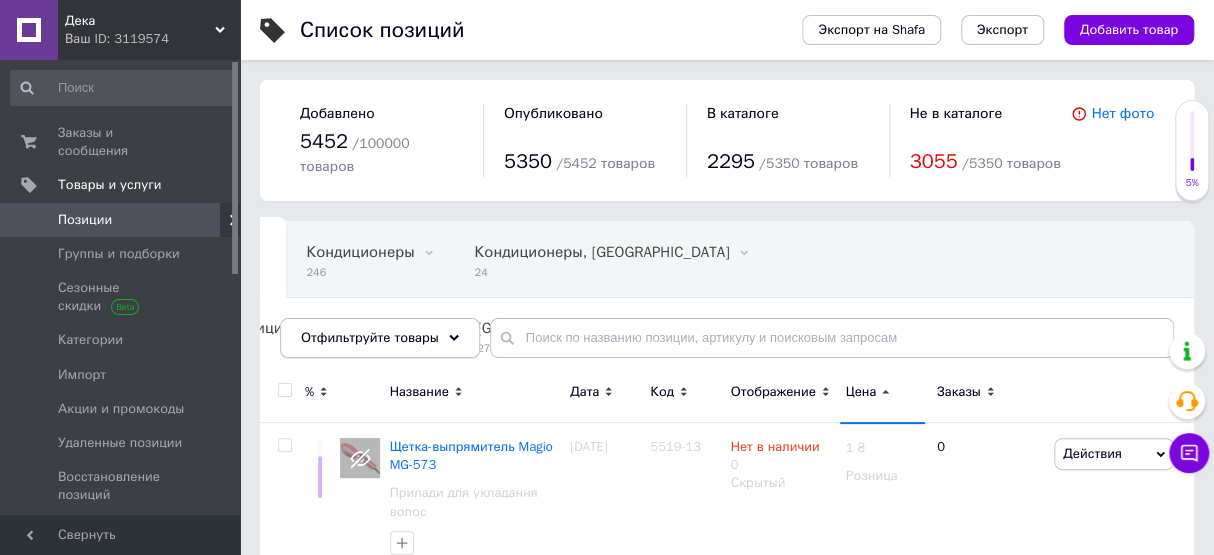 click on "Отфильтруйте товары" at bounding box center [370, 337] 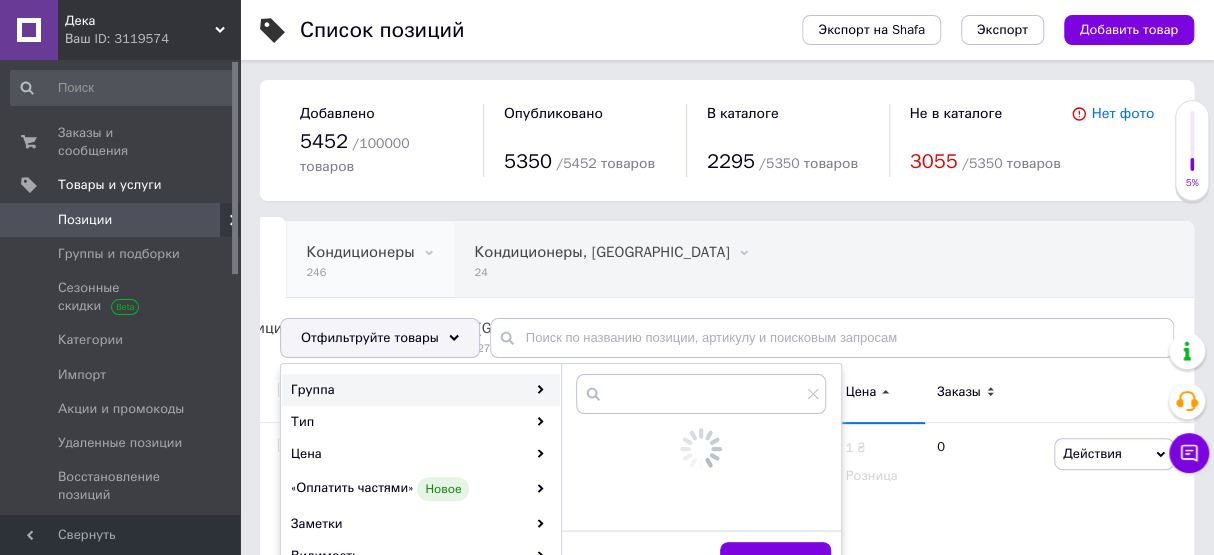 click on "Кондиционеры" at bounding box center (360, 252) 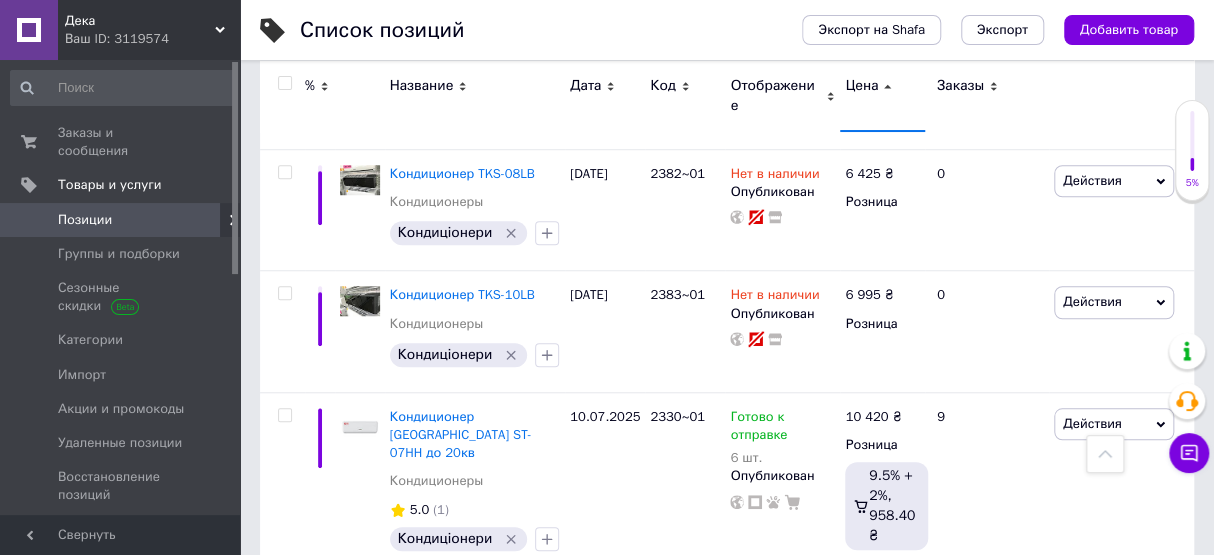 scroll, scrollTop: 545, scrollLeft: 0, axis: vertical 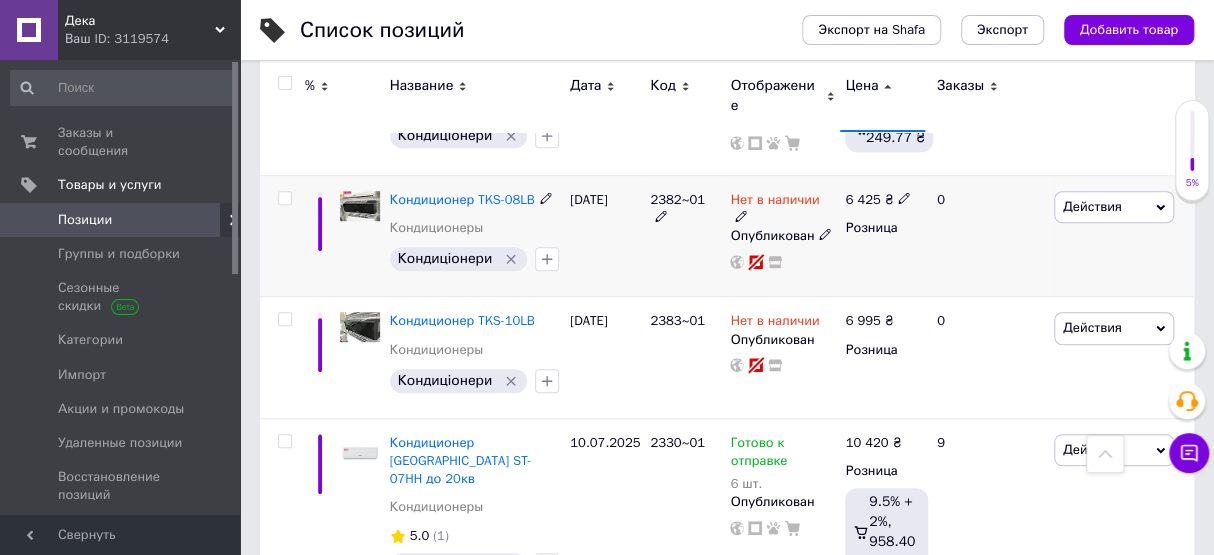 click on "Действия" at bounding box center (1114, 207) 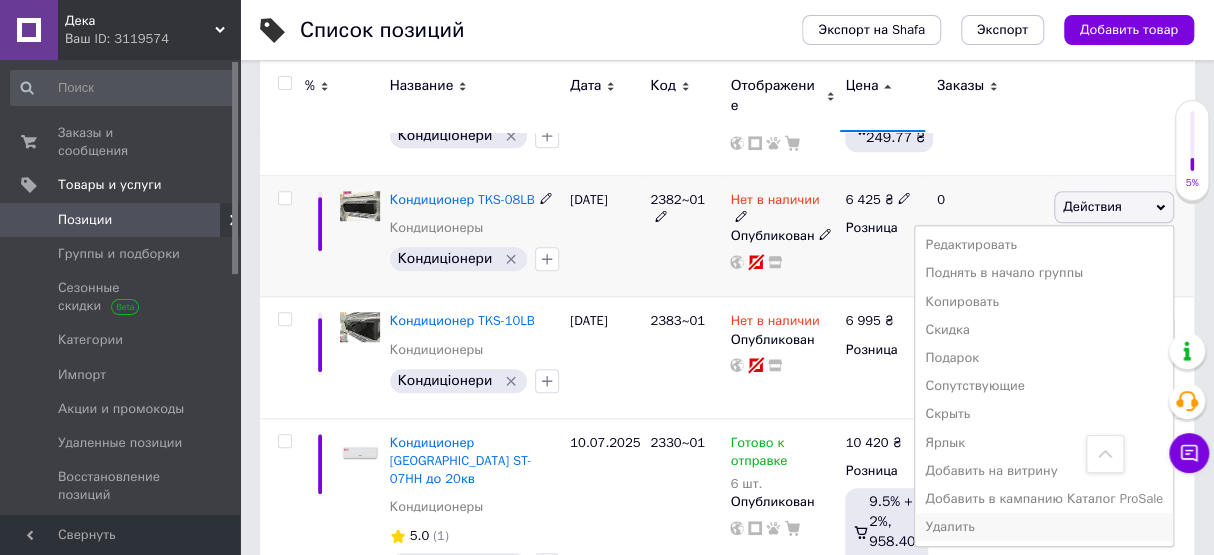 click on "Удалить" at bounding box center [1044, 527] 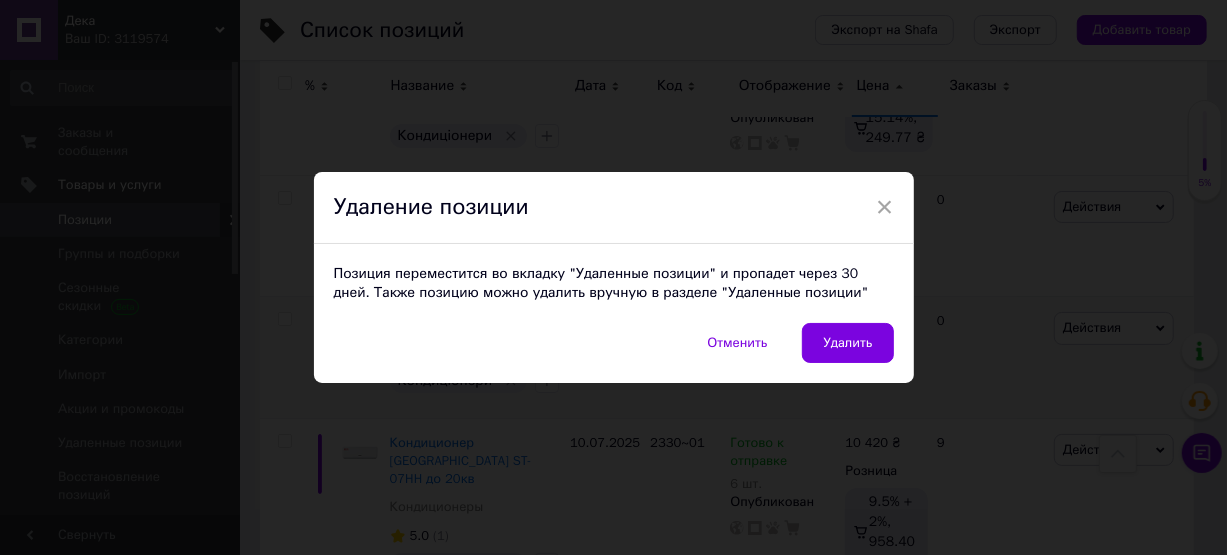 click on "Удалить" at bounding box center (847, 343) 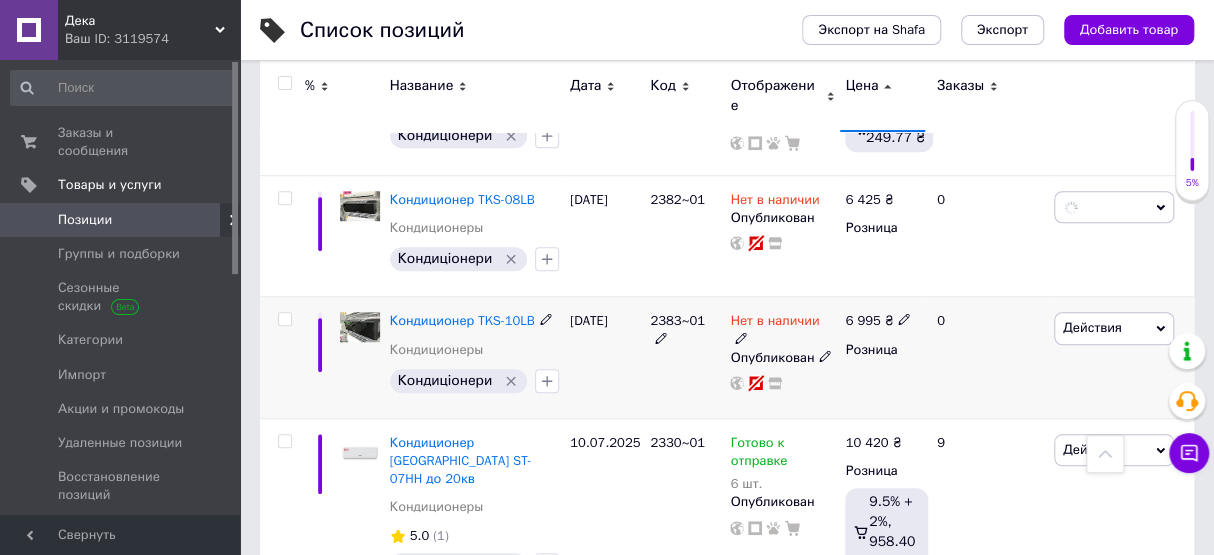 scroll, scrollTop: 0, scrollLeft: 46, axis: horizontal 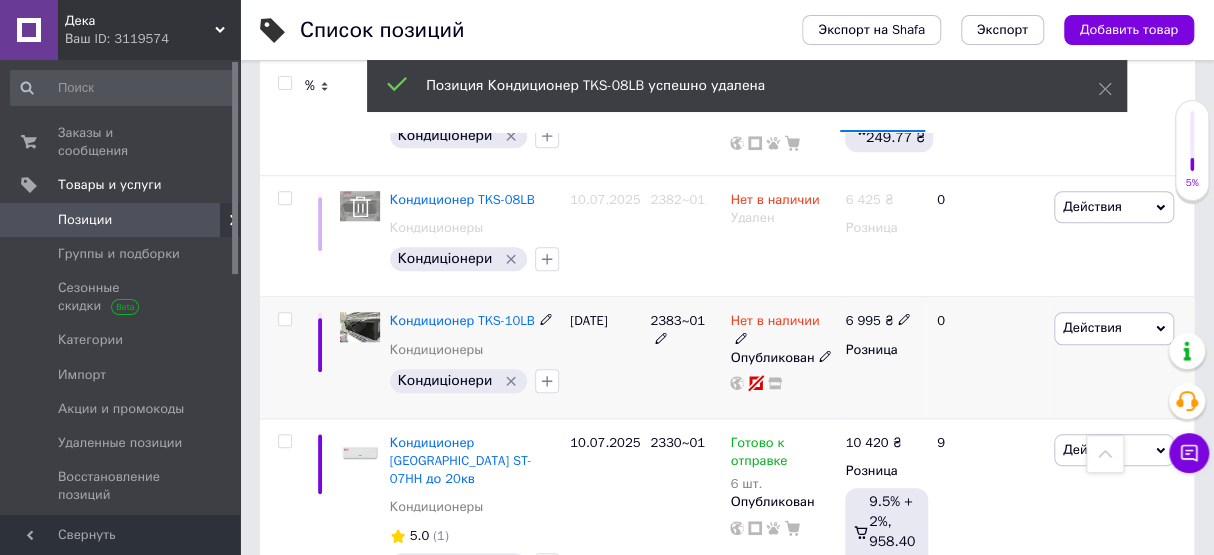 click on "Действия" at bounding box center [1114, 328] 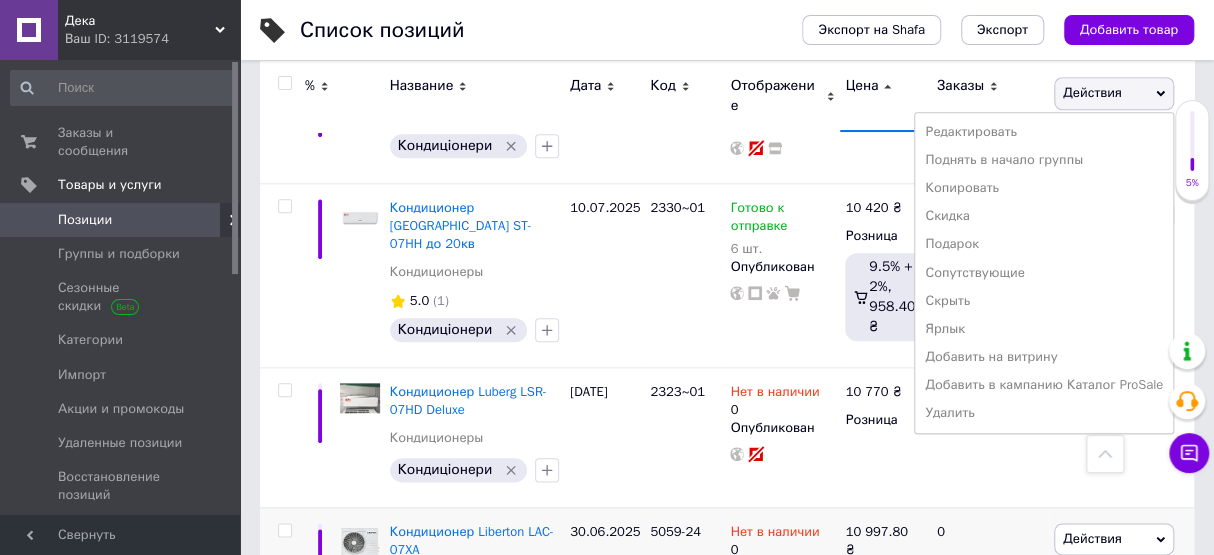 scroll, scrollTop: 818, scrollLeft: 0, axis: vertical 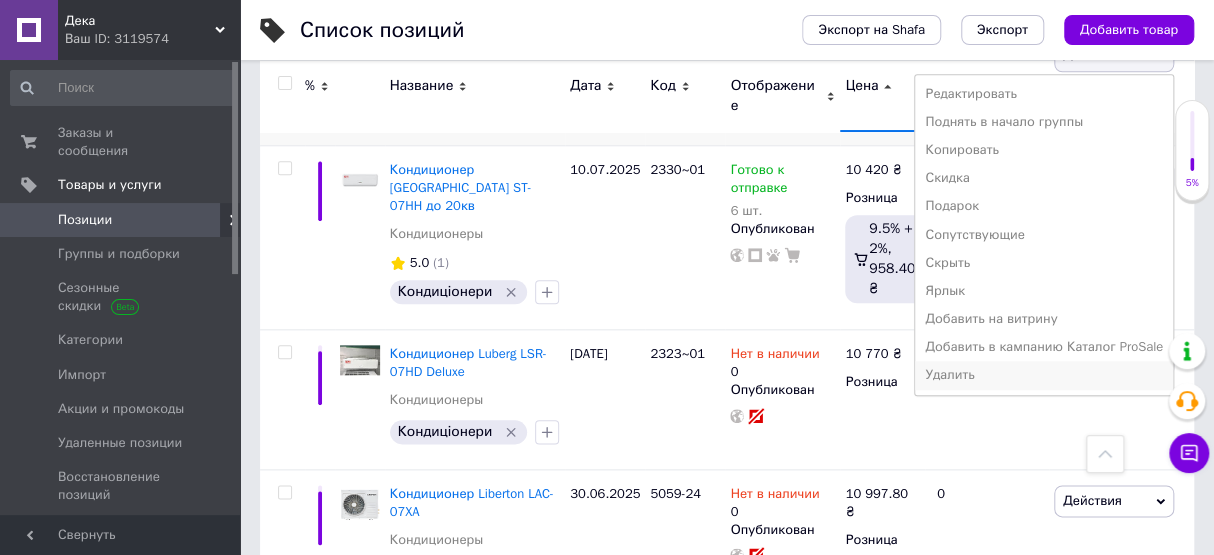 click on "Удалить" at bounding box center (1044, 375) 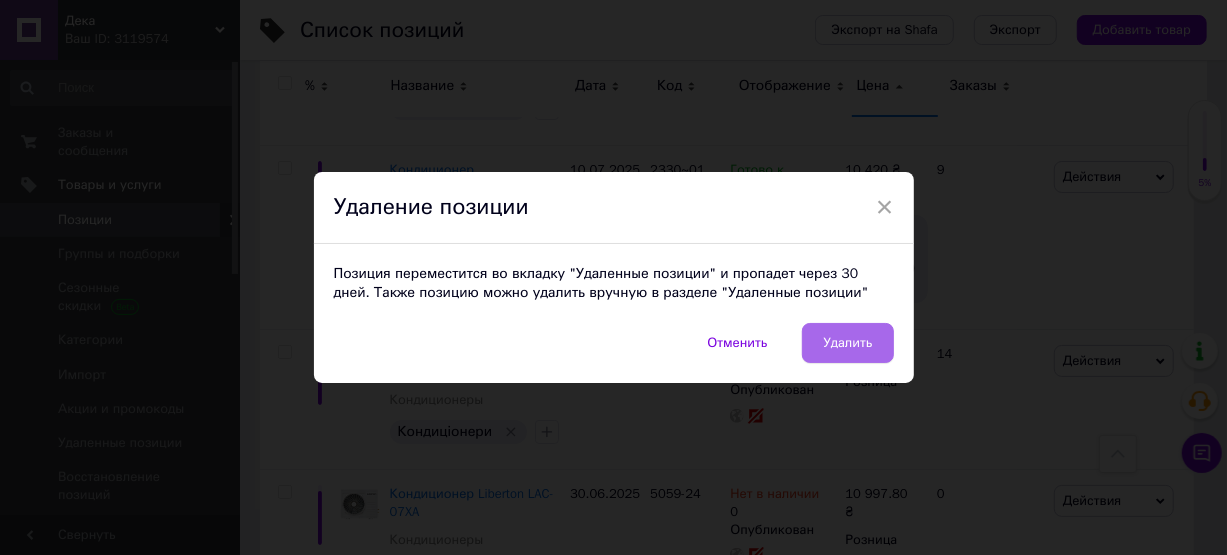 click on "Удалить" at bounding box center [847, 343] 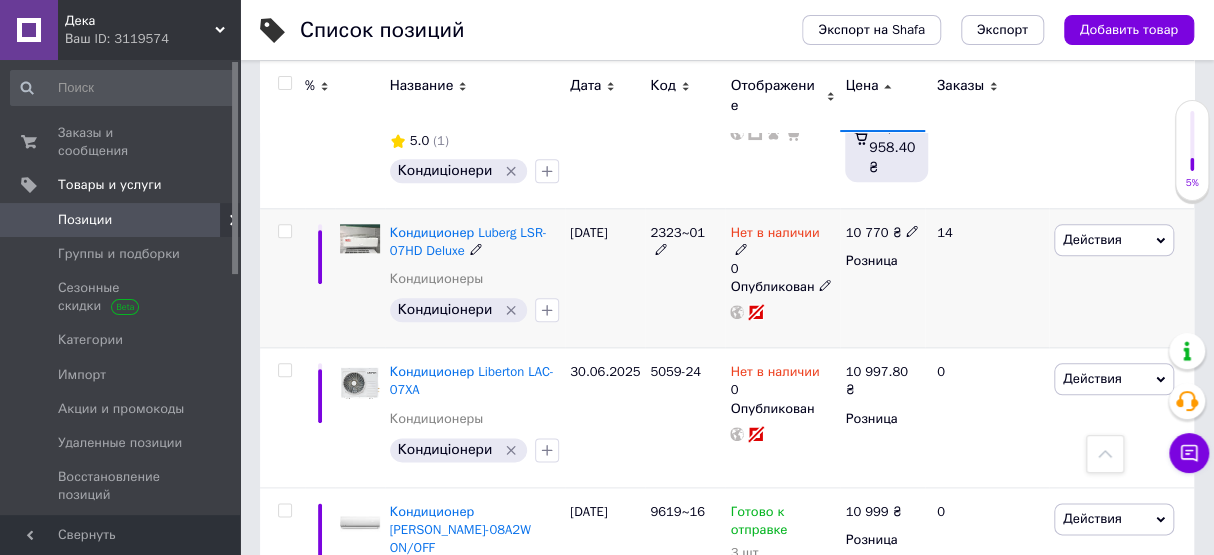 click 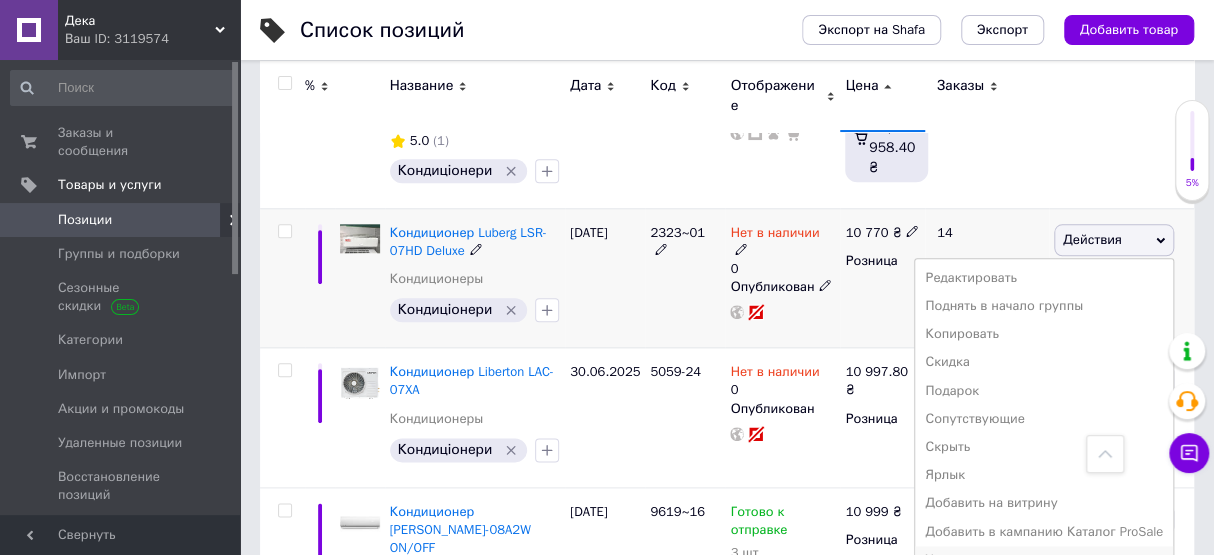 click on "Удалить" at bounding box center (1044, 560) 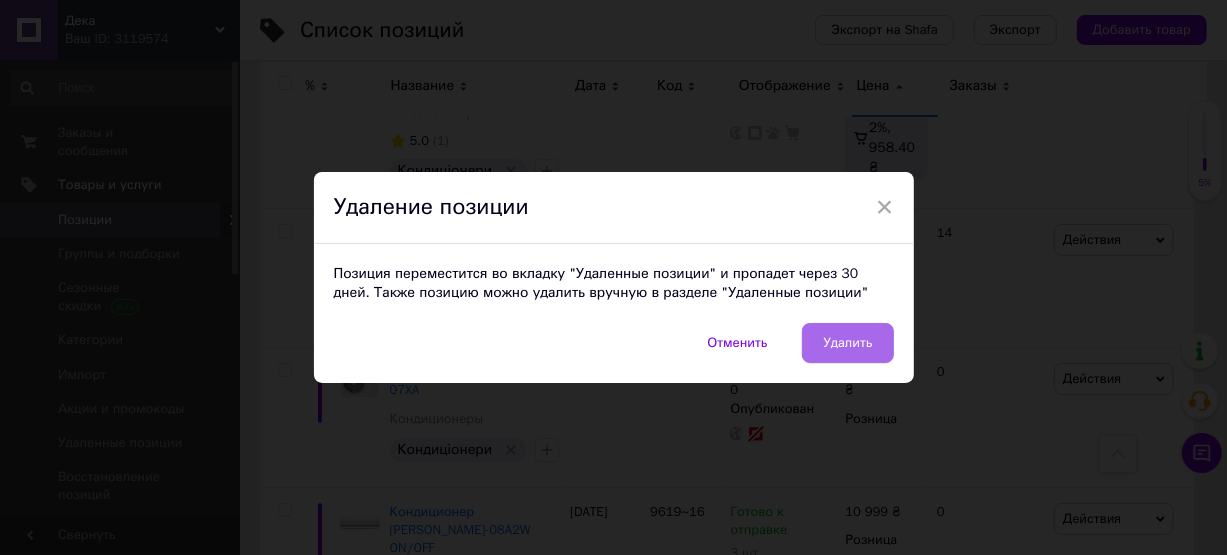 click on "Удалить" at bounding box center [847, 343] 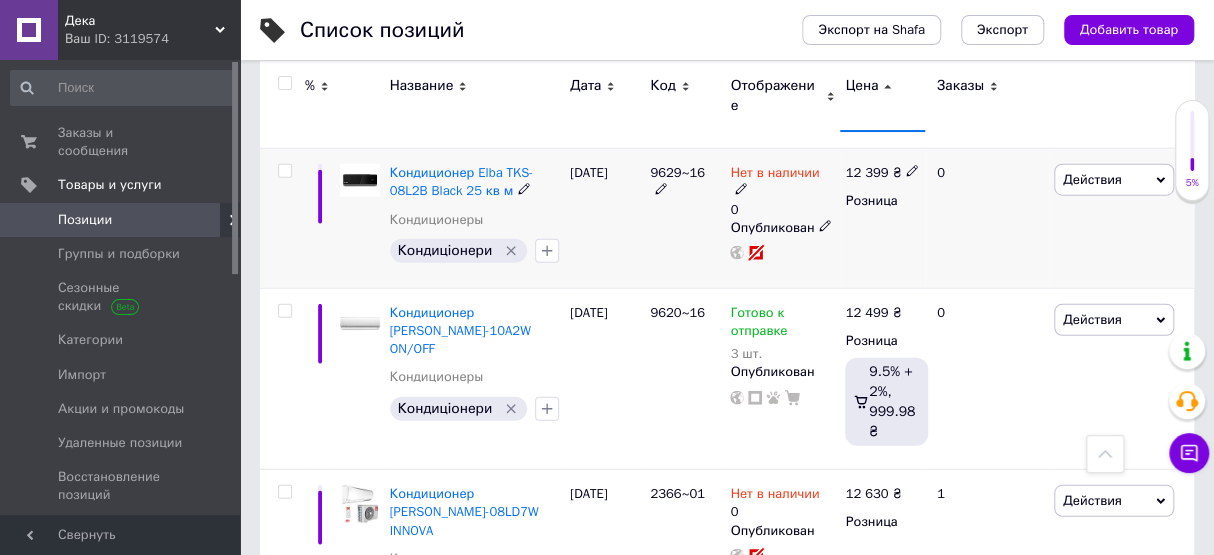 scroll, scrollTop: 2181, scrollLeft: 0, axis: vertical 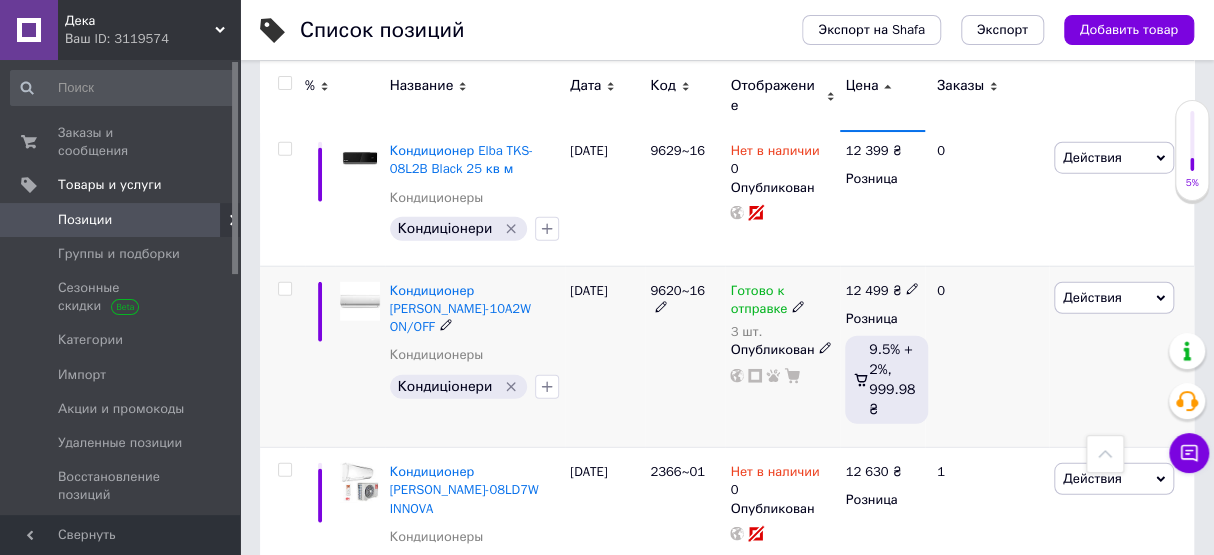 click on "Кондиционер [PERSON_NAME]-10A2W ON/OFF" at bounding box center [475, 309] 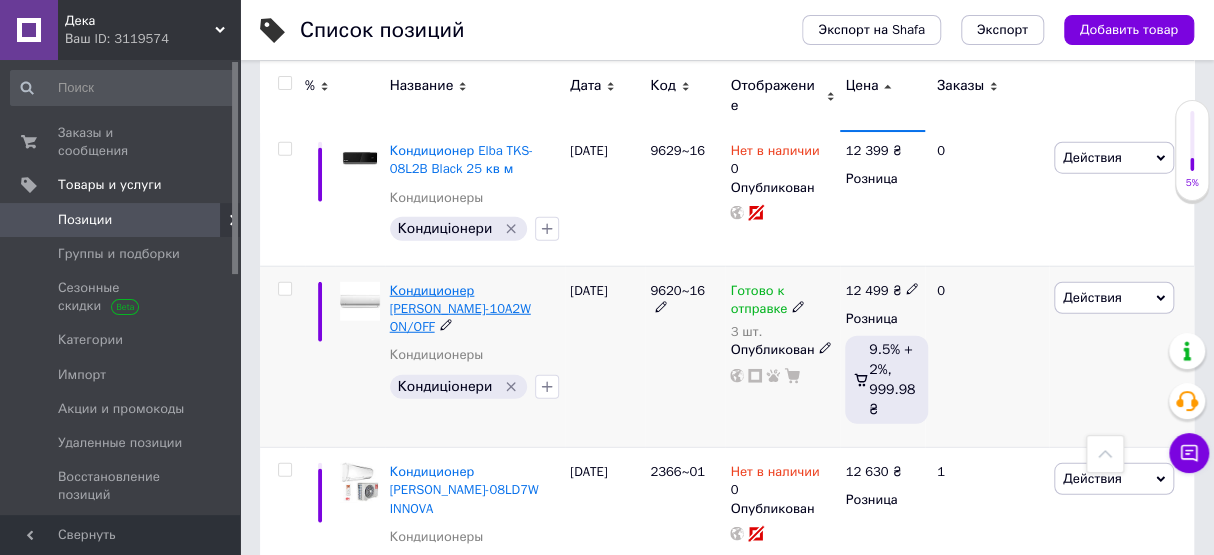 click on "Кондиционер [PERSON_NAME]-10A2W ON/OFF" at bounding box center [460, 308] 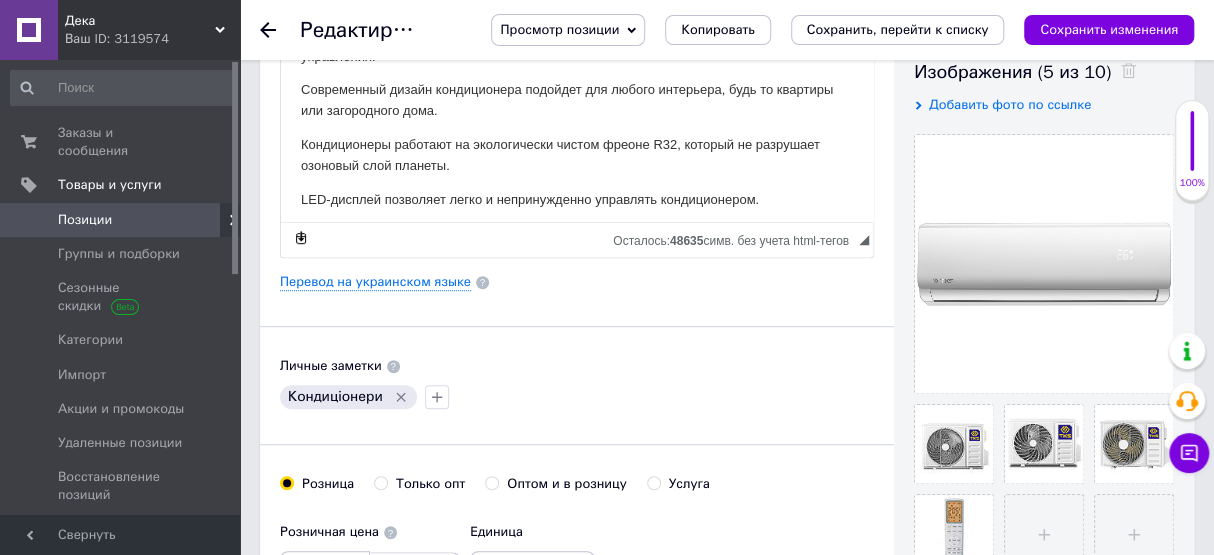 scroll, scrollTop: 0, scrollLeft: 0, axis: both 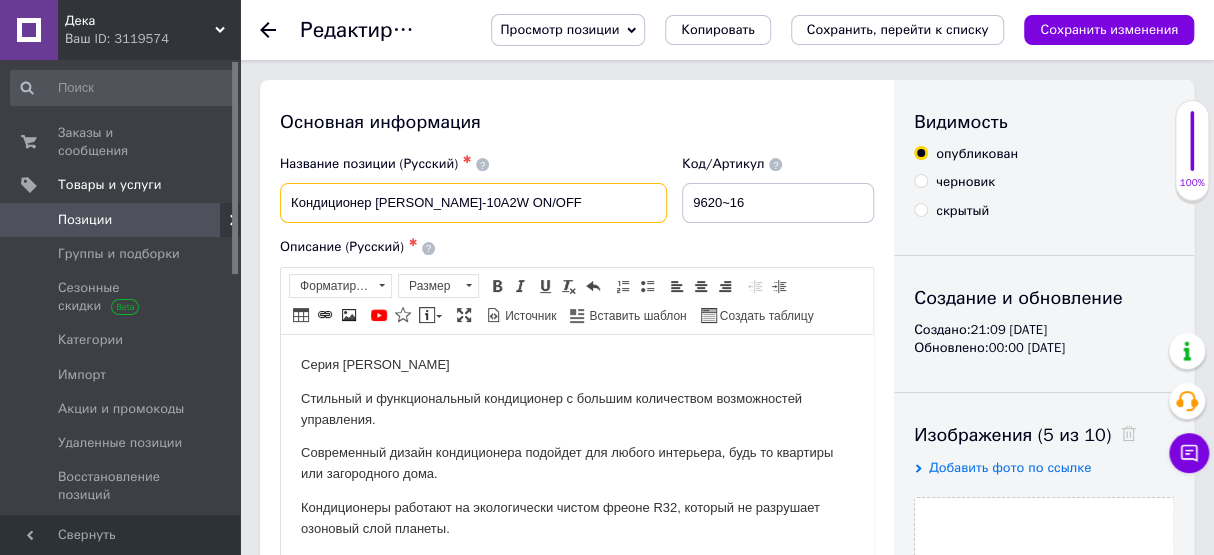 drag, startPoint x: 553, startPoint y: 207, endPoint x: 292, endPoint y: 216, distance: 261.15512 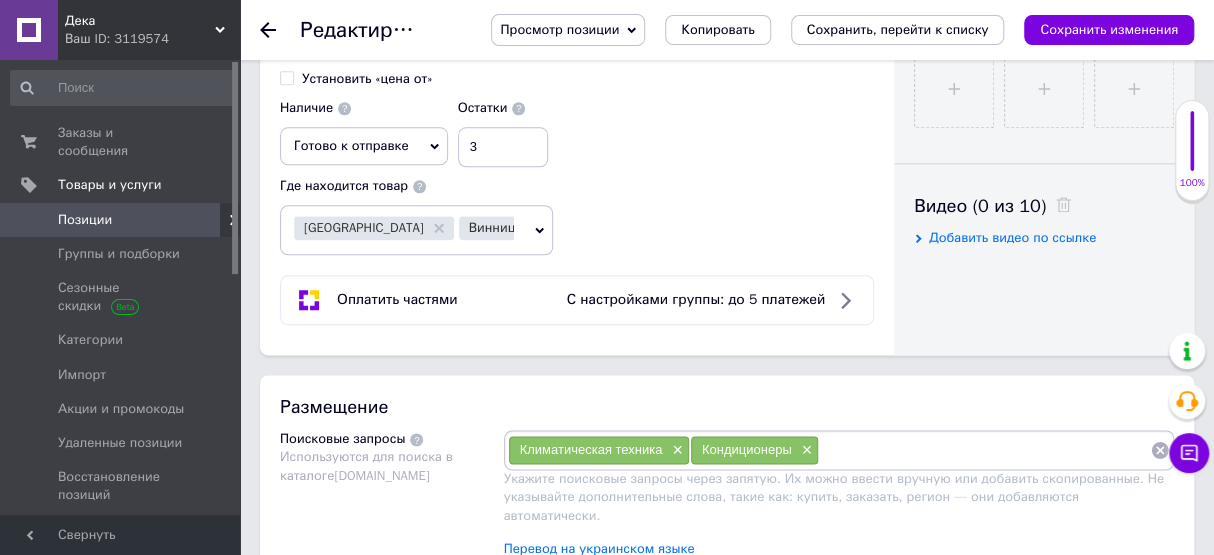 scroll, scrollTop: 909, scrollLeft: 0, axis: vertical 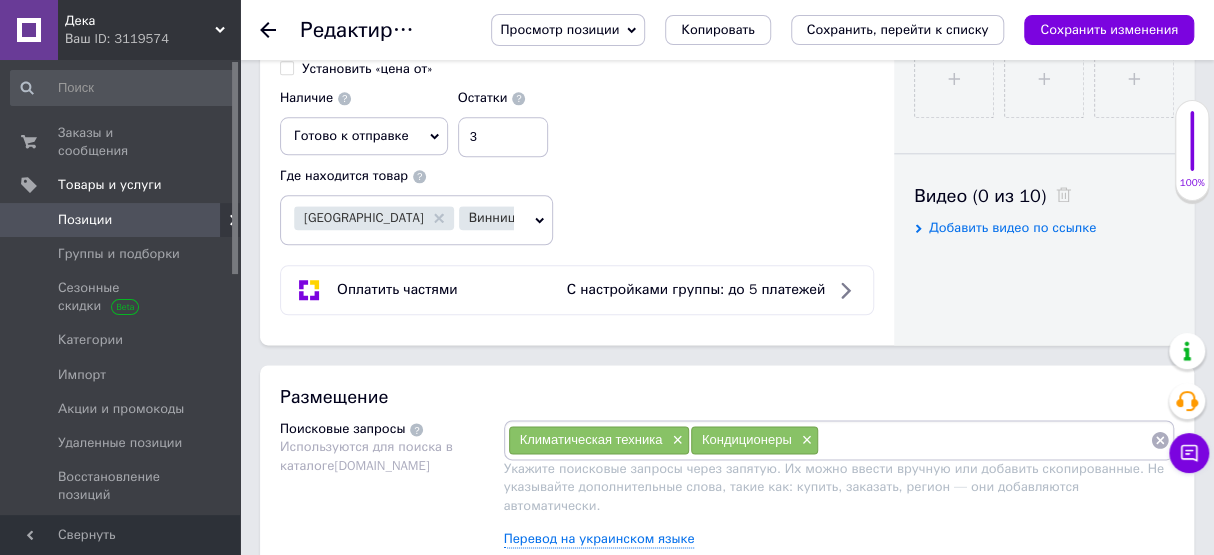 click at bounding box center [984, 440] 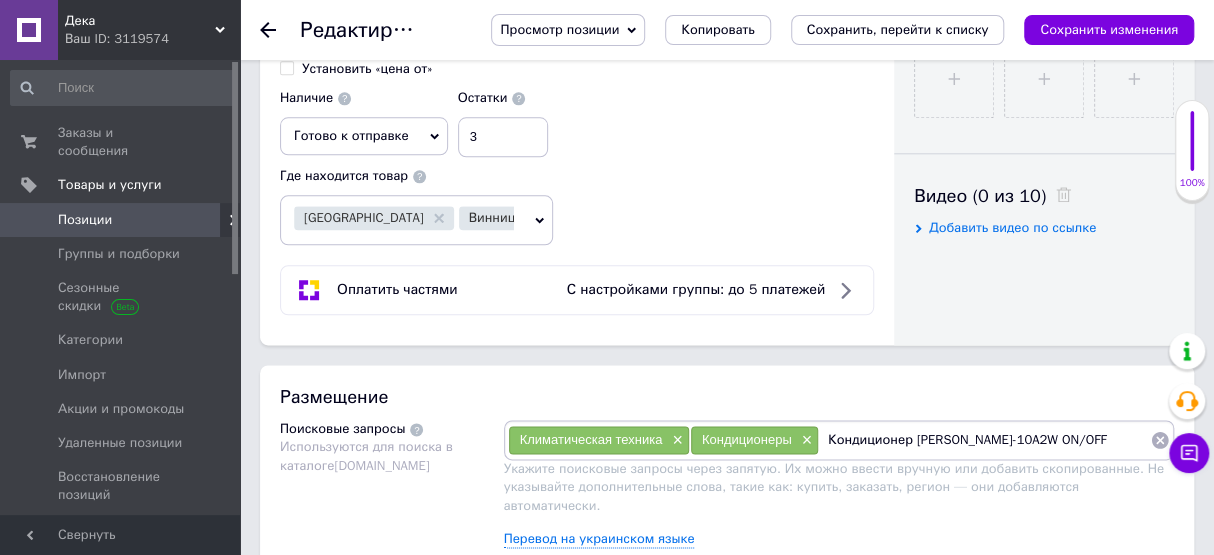type 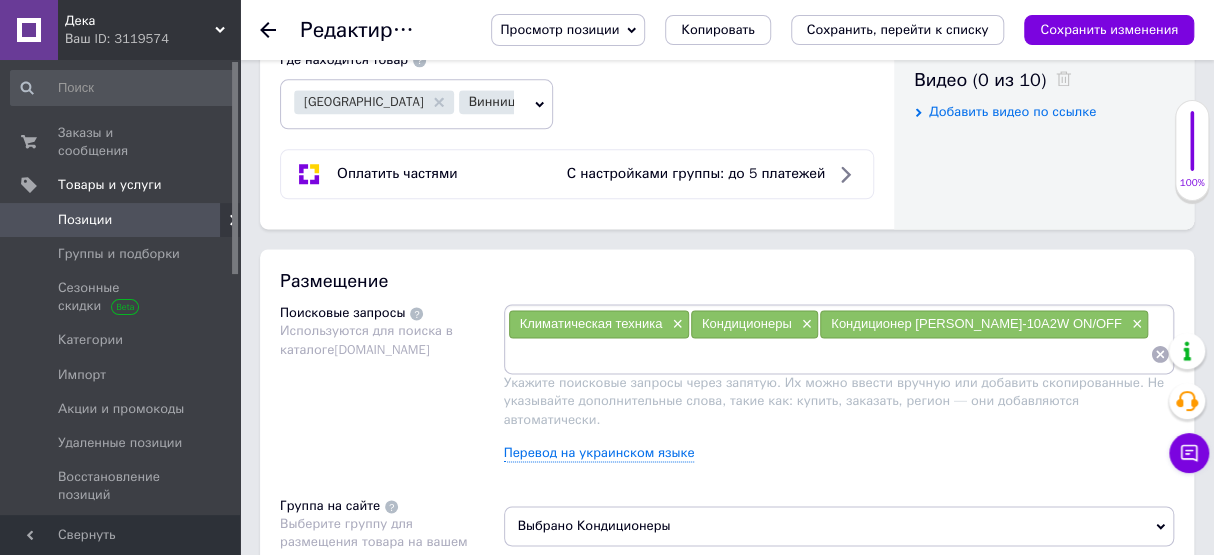 scroll, scrollTop: 1272, scrollLeft: 0, axis: vertical 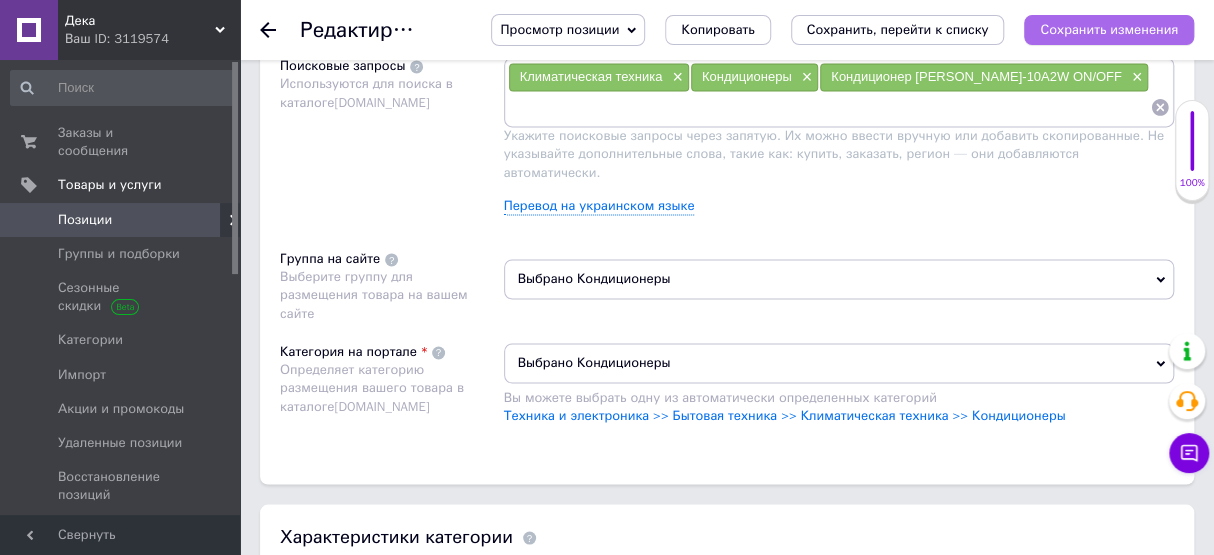 click on "Сохранить изменения" at bounding box center (1109, 29) 